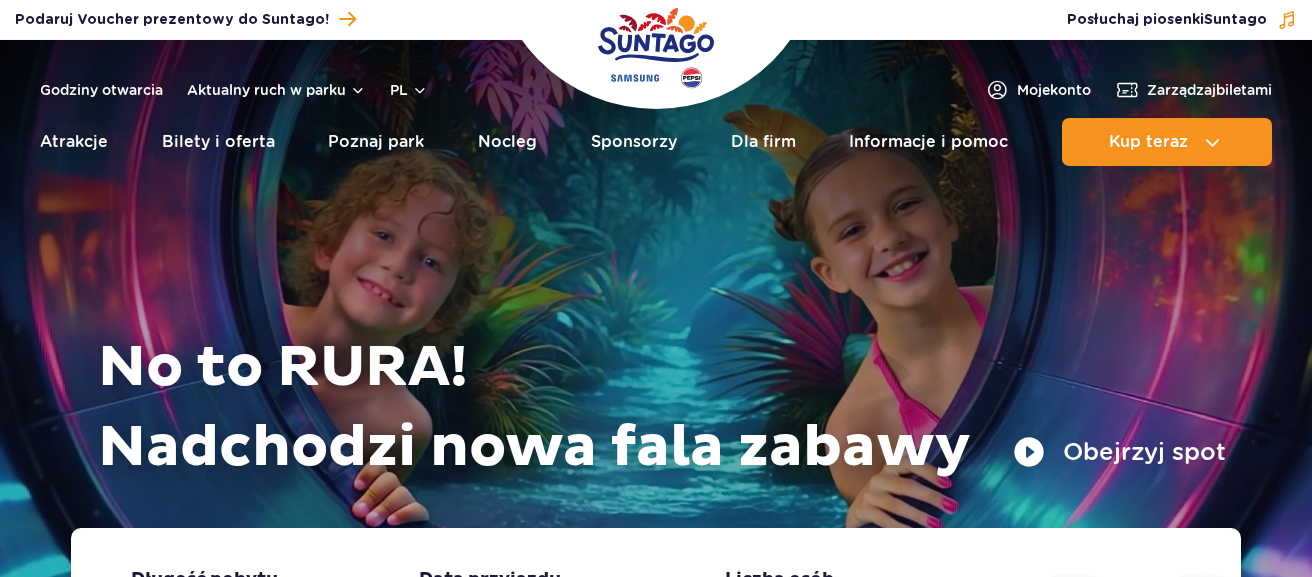 scroll, scrollTop: 0, scrollLeft: 0, axis: both 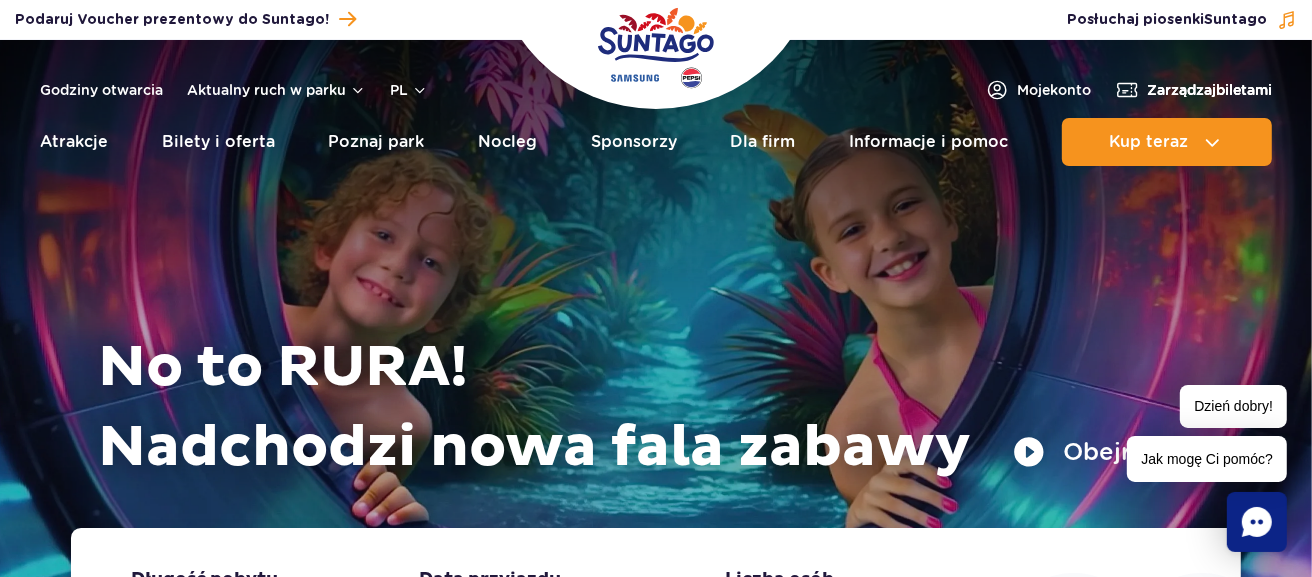 click on "Zarządzaj  biletami" at bounding box center [1209, 90] 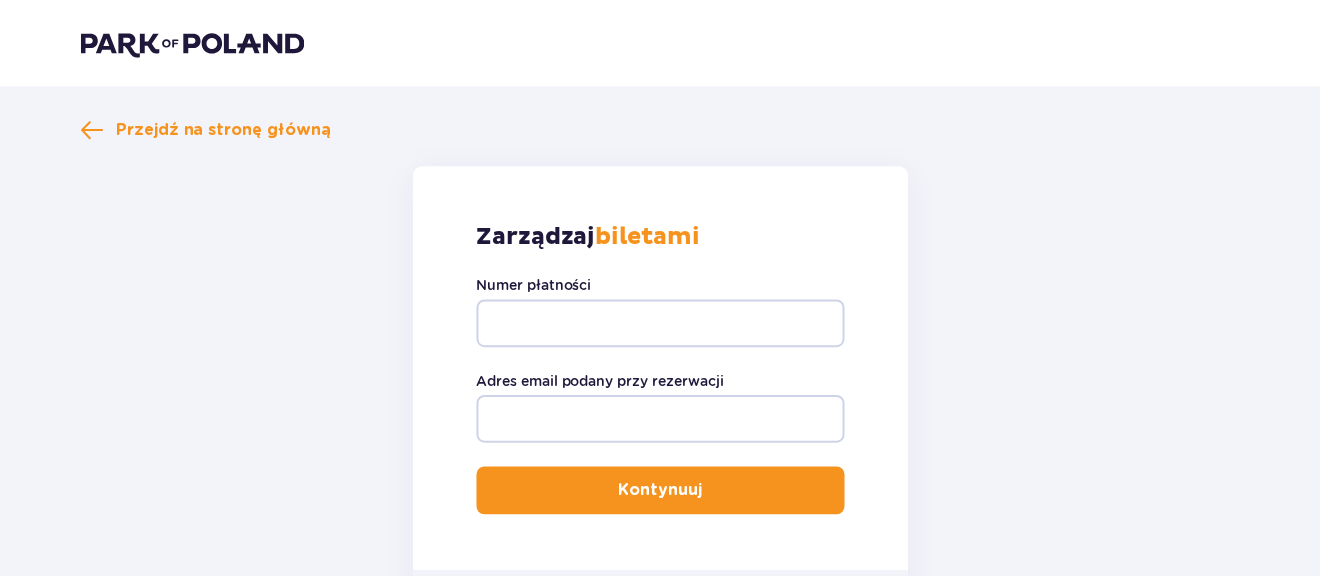 scroll, scrollTop: 0, scrollLeft: 0, axis: both 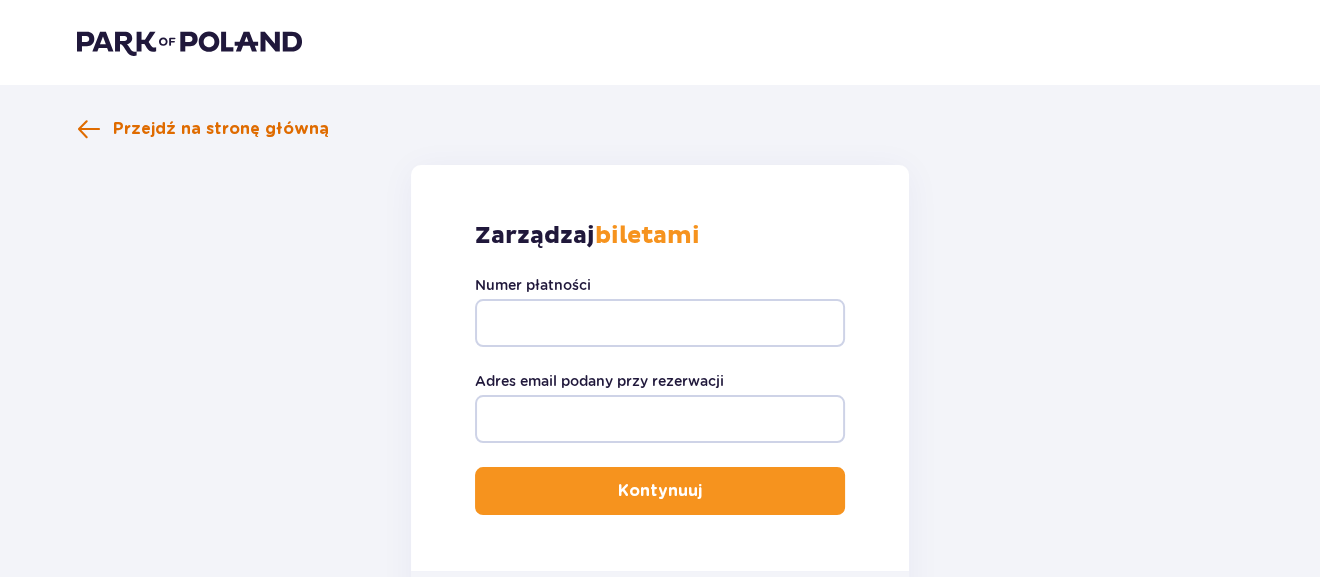 click at bounding box center (89, 129) 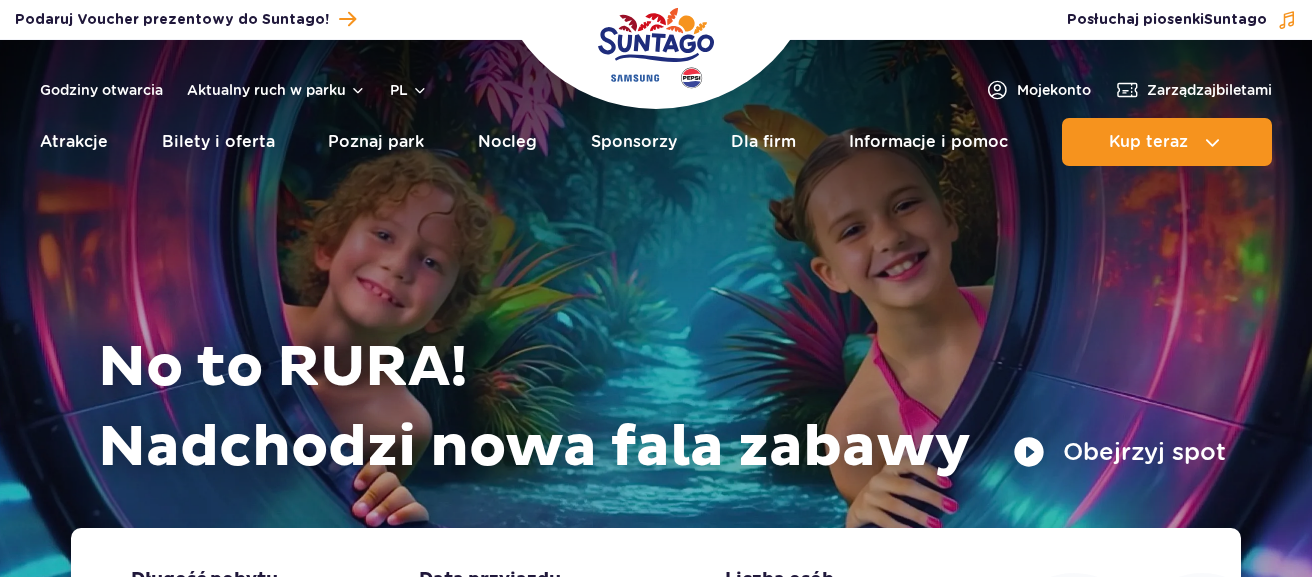 scroll, scrollTop: 0, scrollLeft: 0, axis: both 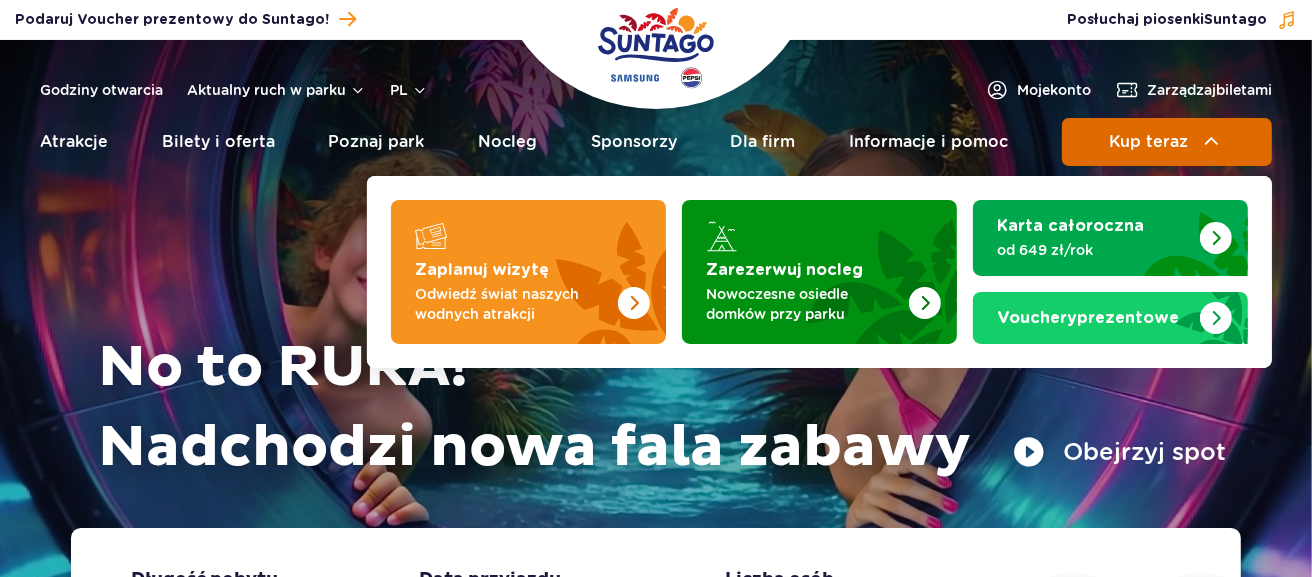 click on "Kup teraz" at bounding box center [1148, 142] 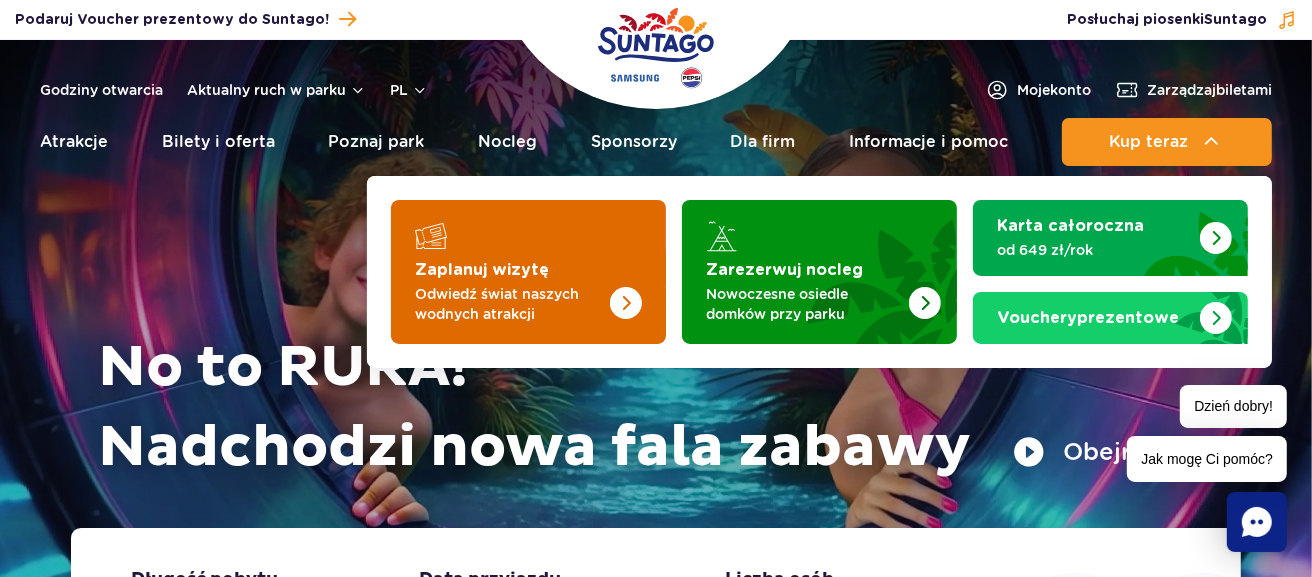 click at bounding box center (586, 266) 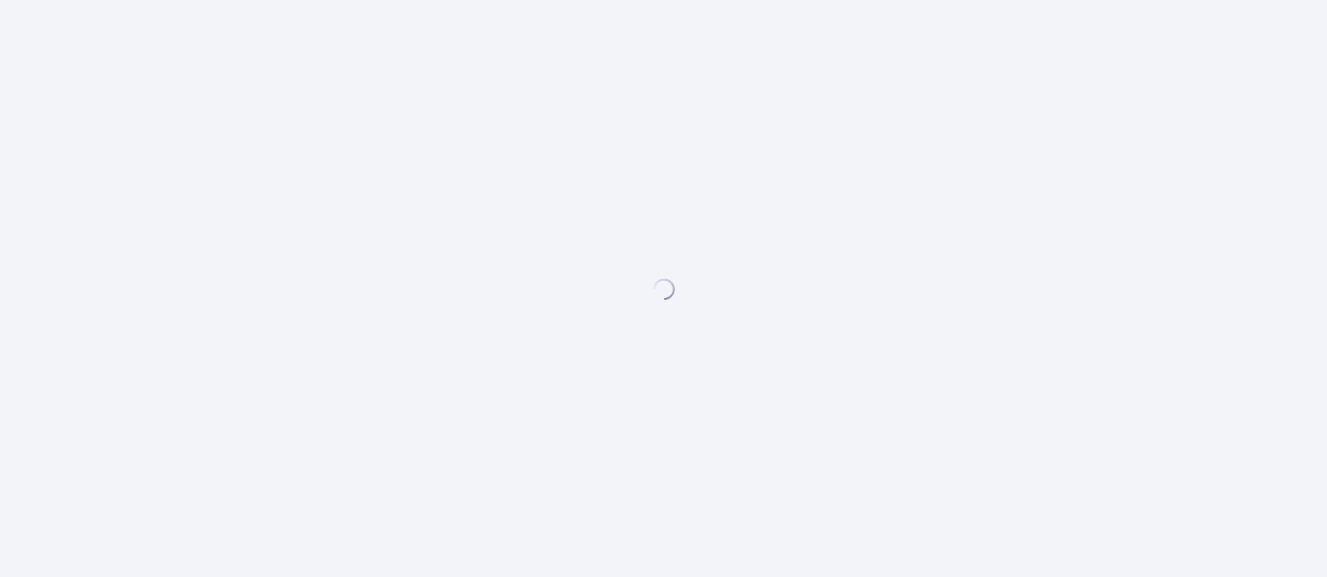 scroll, scrollTop: 0, scrollLeft: 0, axis: both 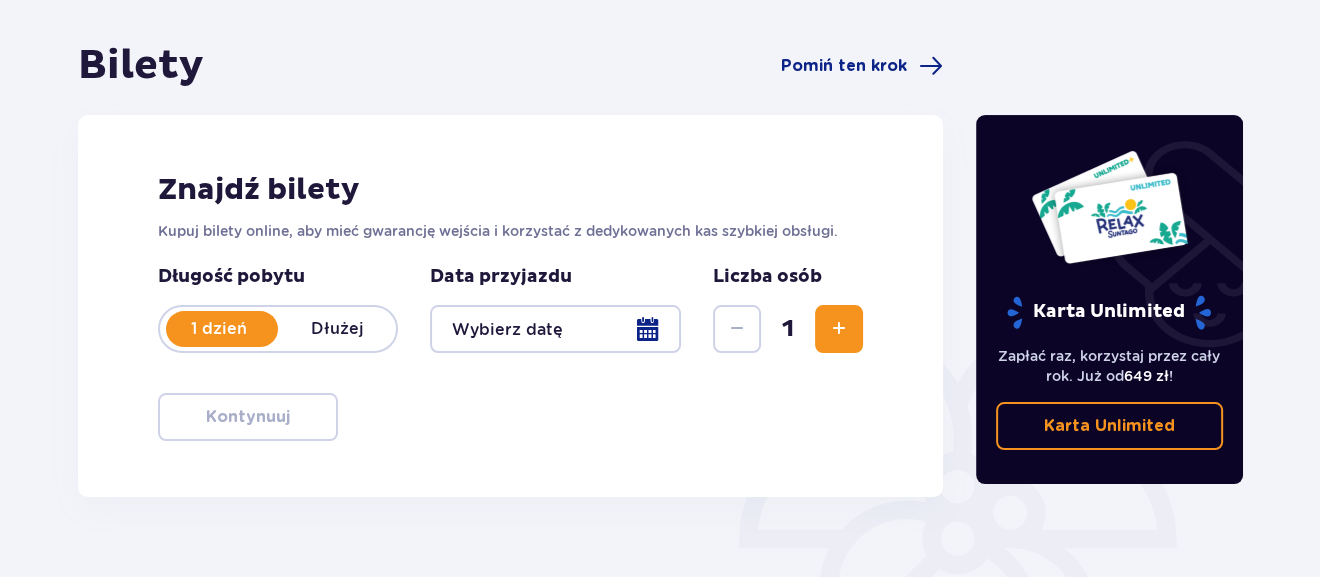 click at bounding box center (555, 329) 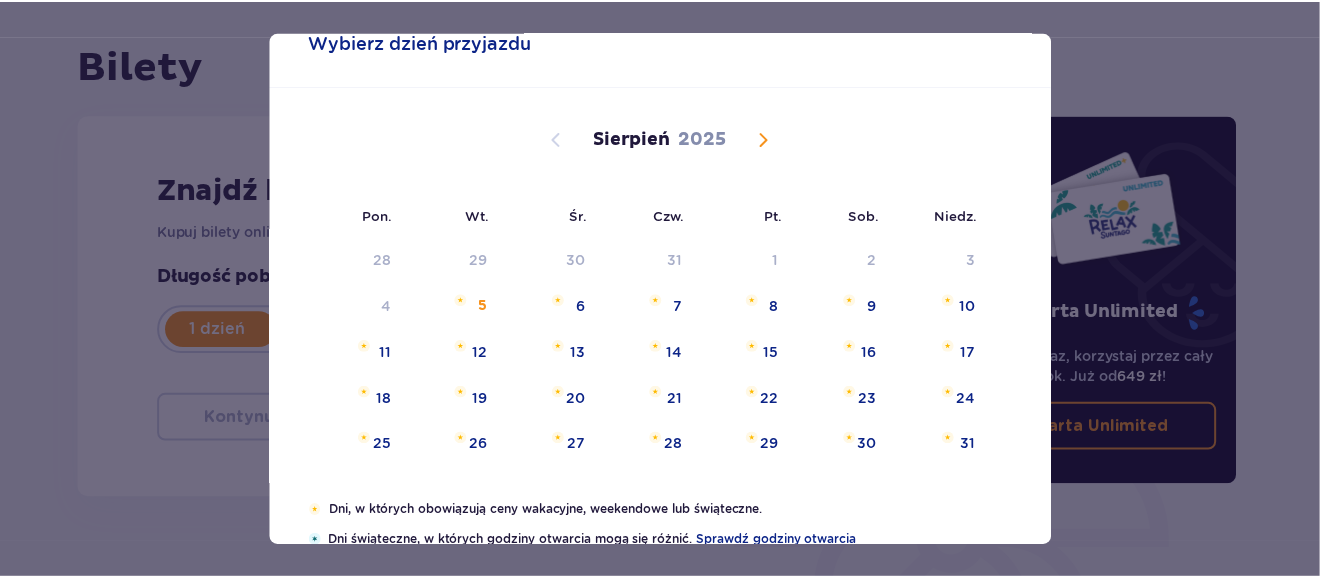 scroll, scrollTop: 55, scrollLeft: 0, axis: vertical 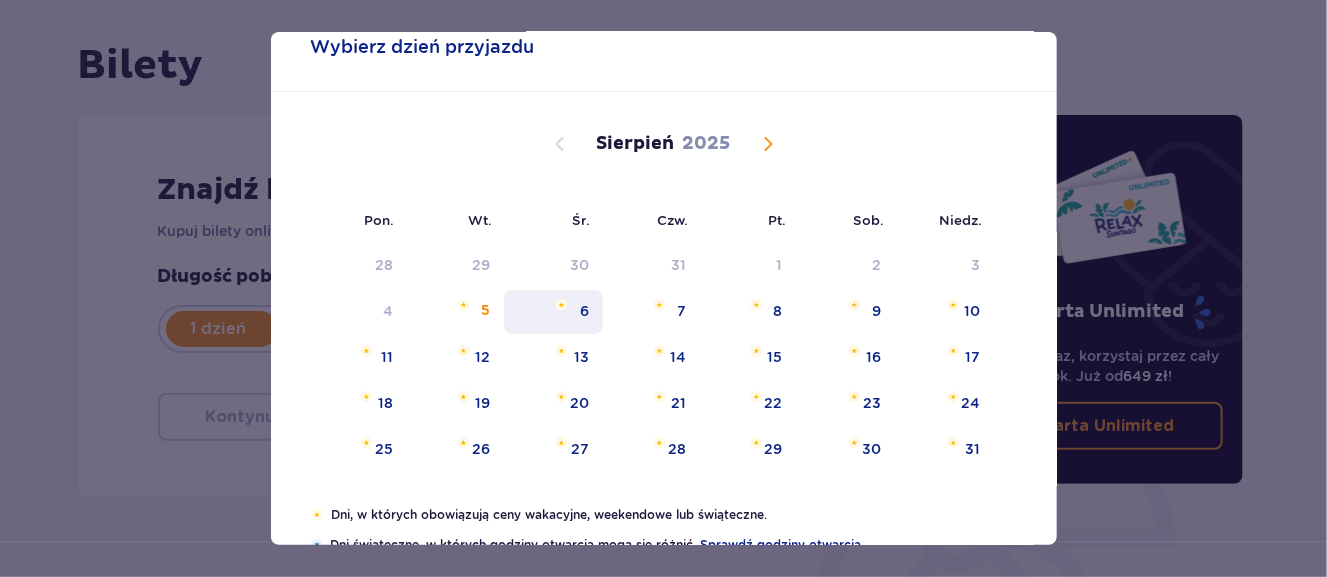 click on "6" at bounding box center [553, 312] 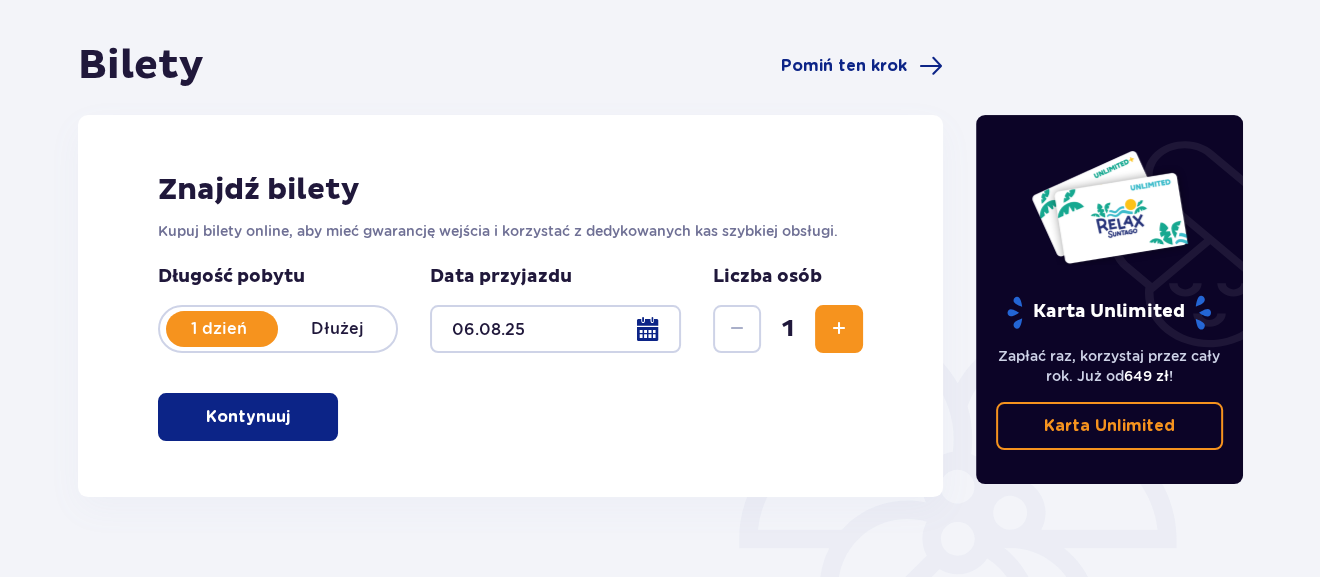 click at bounding box center (839, 329) 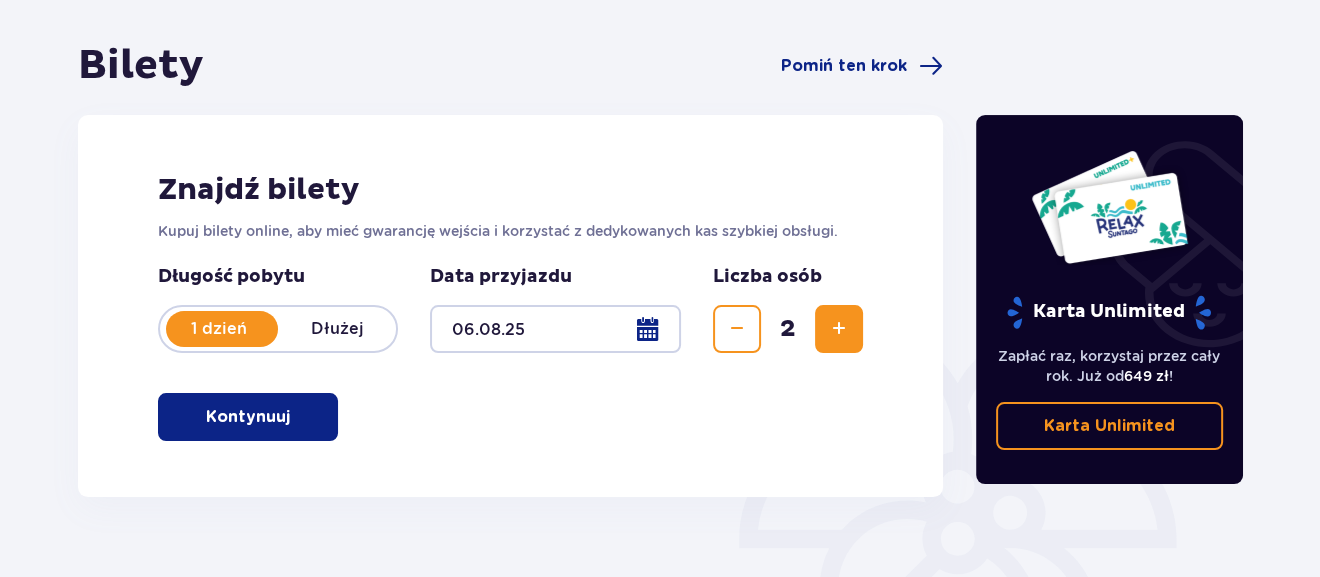 click at bounding box center [555, 329] 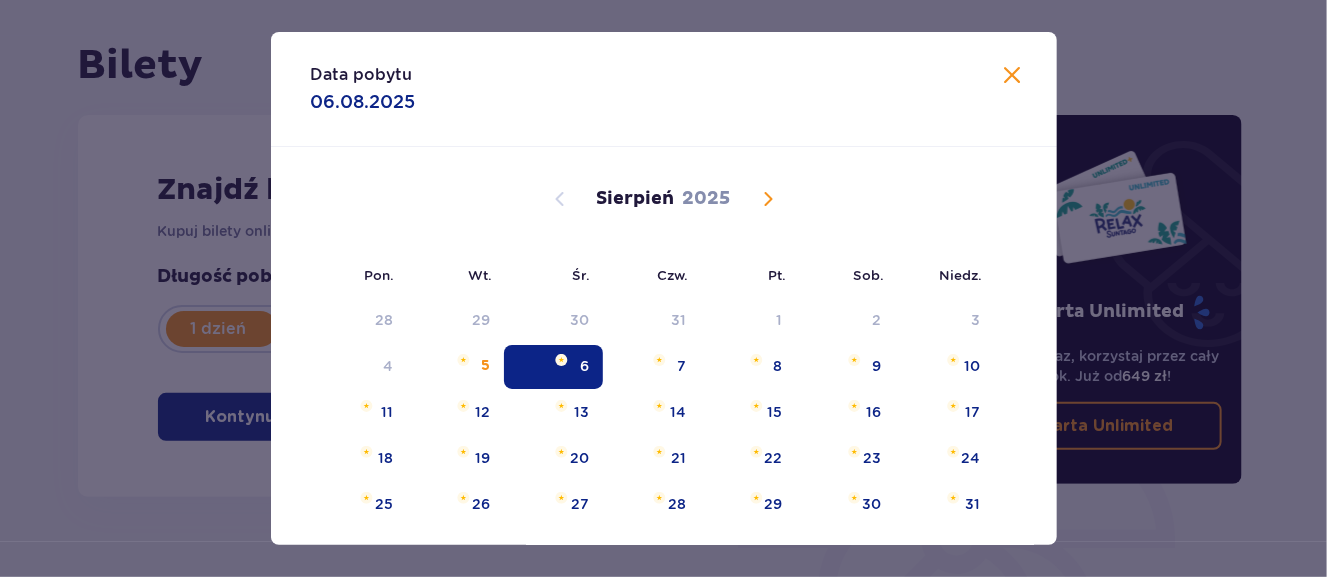 click on "6" at bounding box center (553, 367) 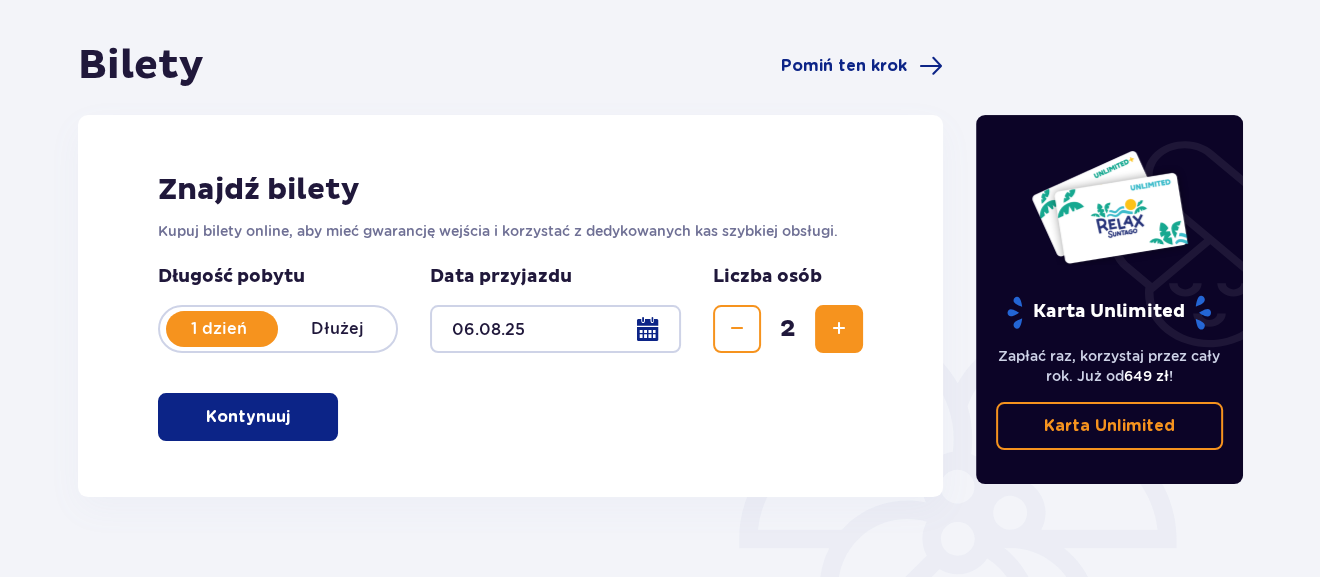 click on "Kontynuuj" at bounding box center [248, 417] 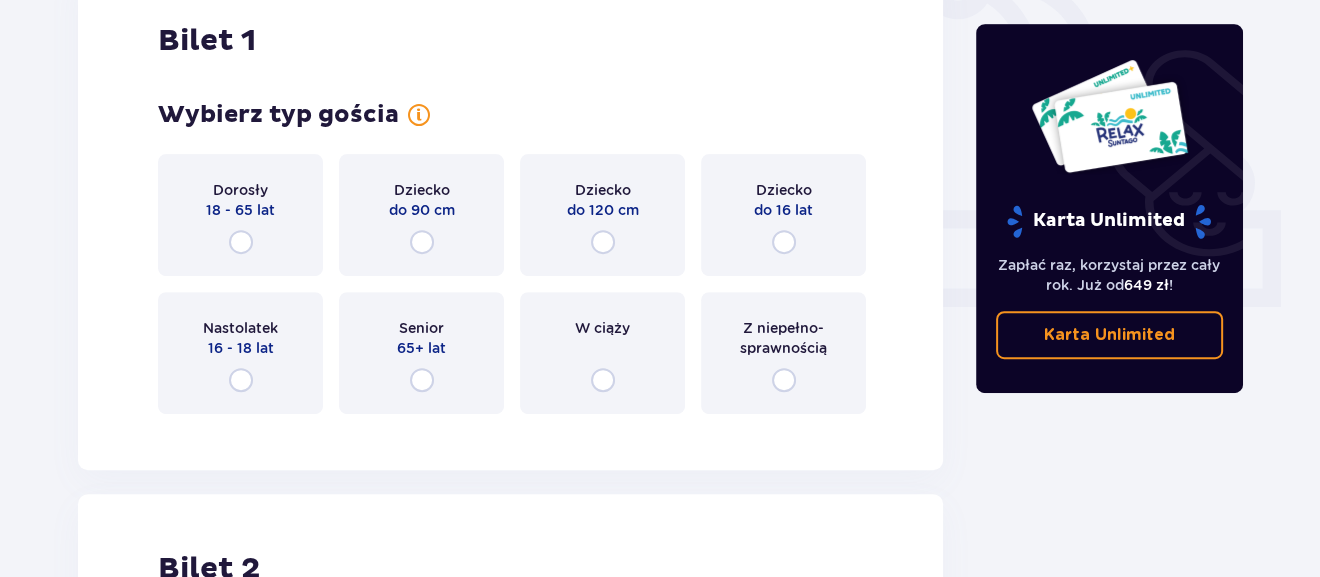 scroll, scrollTop: 725, scrollLeft: 0, axis: vertical 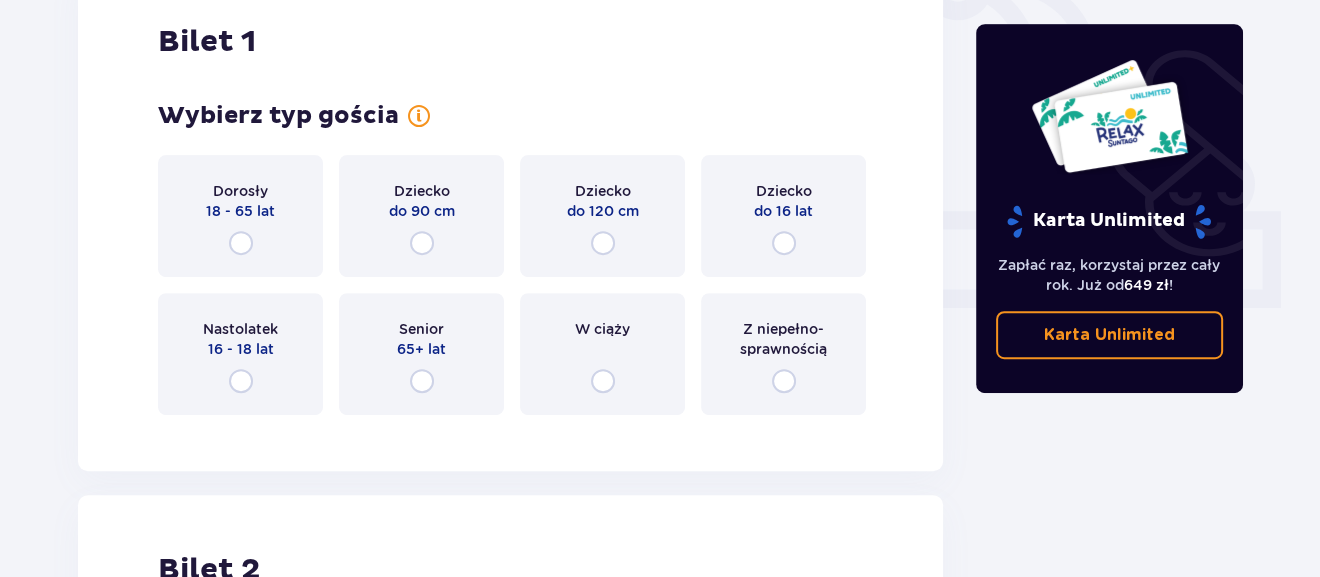 click on "Dorosły 18 - 65 lat" at bounding box center (240, 216) 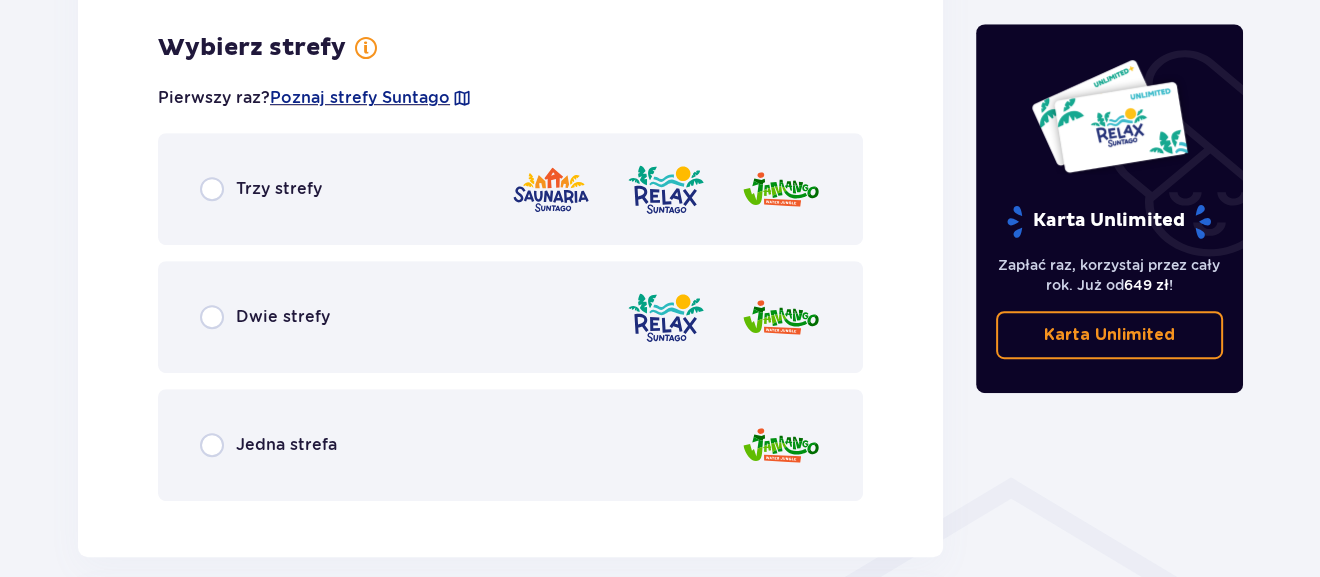 scroll, scrollTop: 1156, scrollLeft: 0, axis: vertical 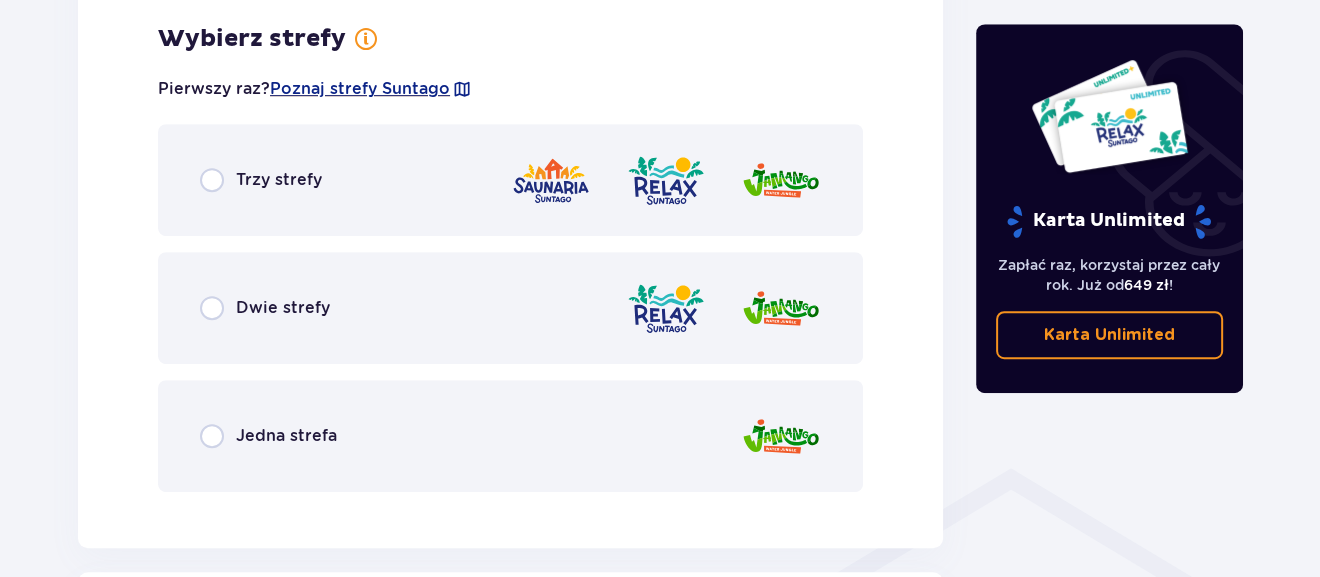 click on "Jedna strefa" at bounding box center [510, 436] 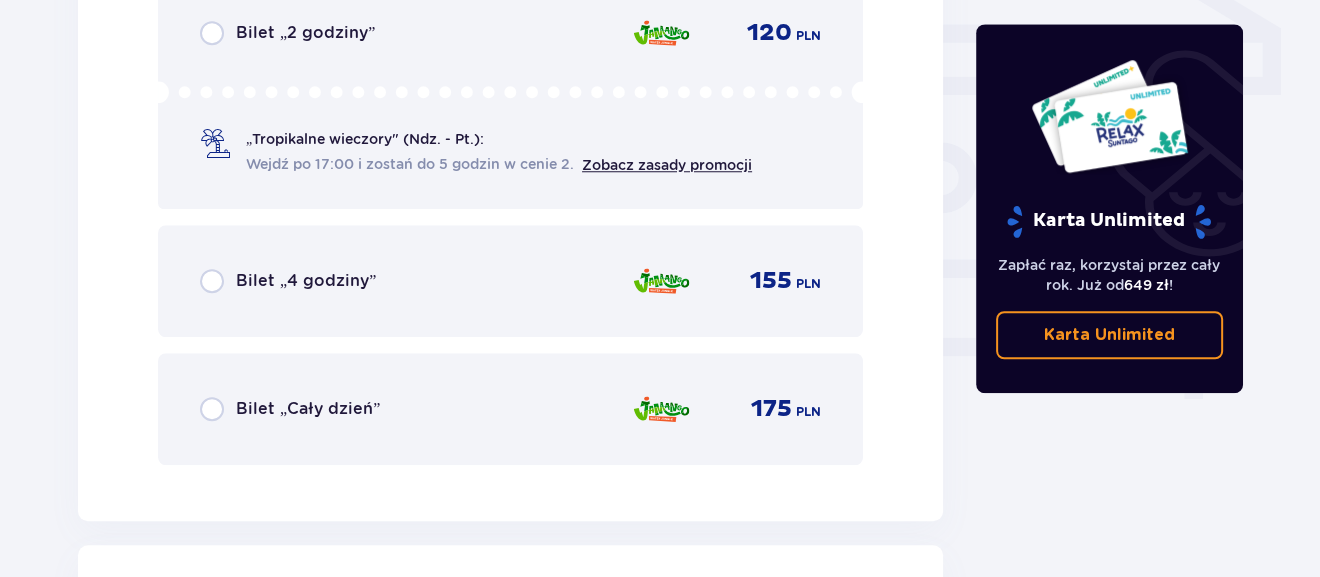 scroll, scrollTop: 1757, scrollLeft: 0, axis: vertical 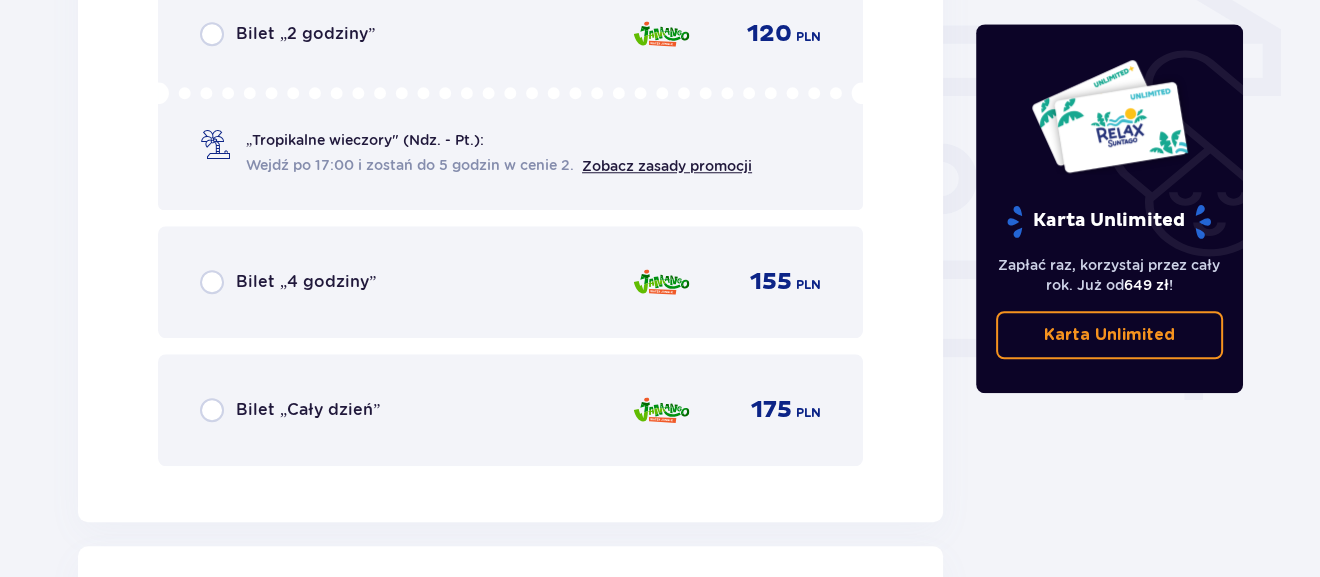 click on "Bilet „Cały dzień” 175 PLN" at bounding box center (510, 410) 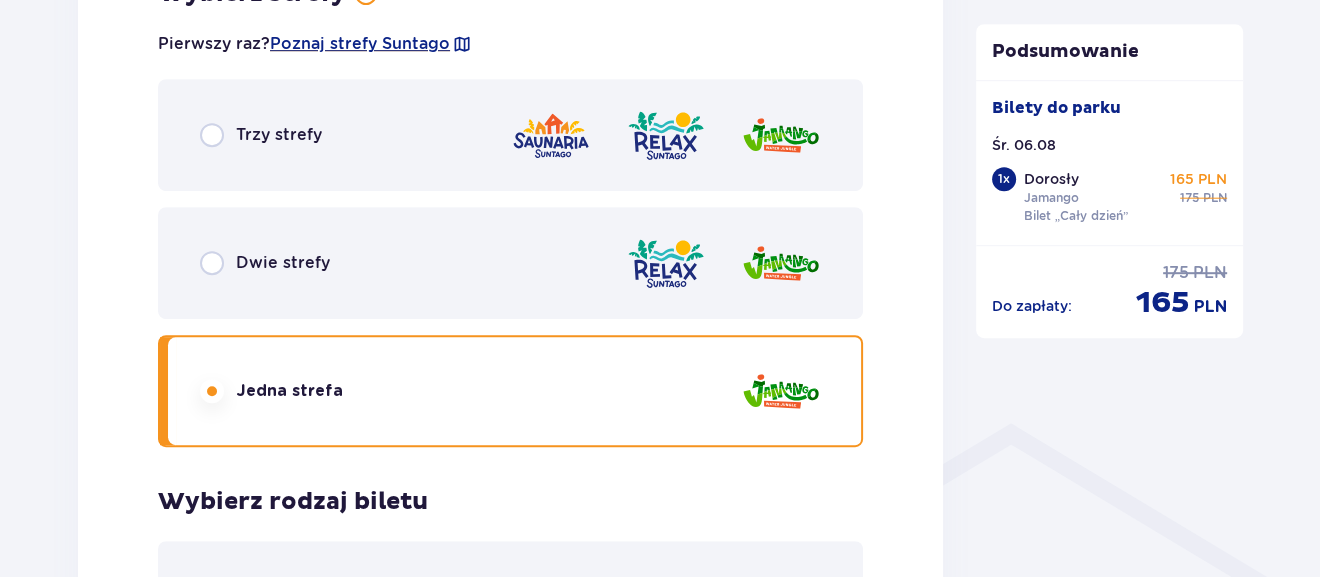 scroll, scrollTop: 1179, scrollLeft: 0, axis: vertical 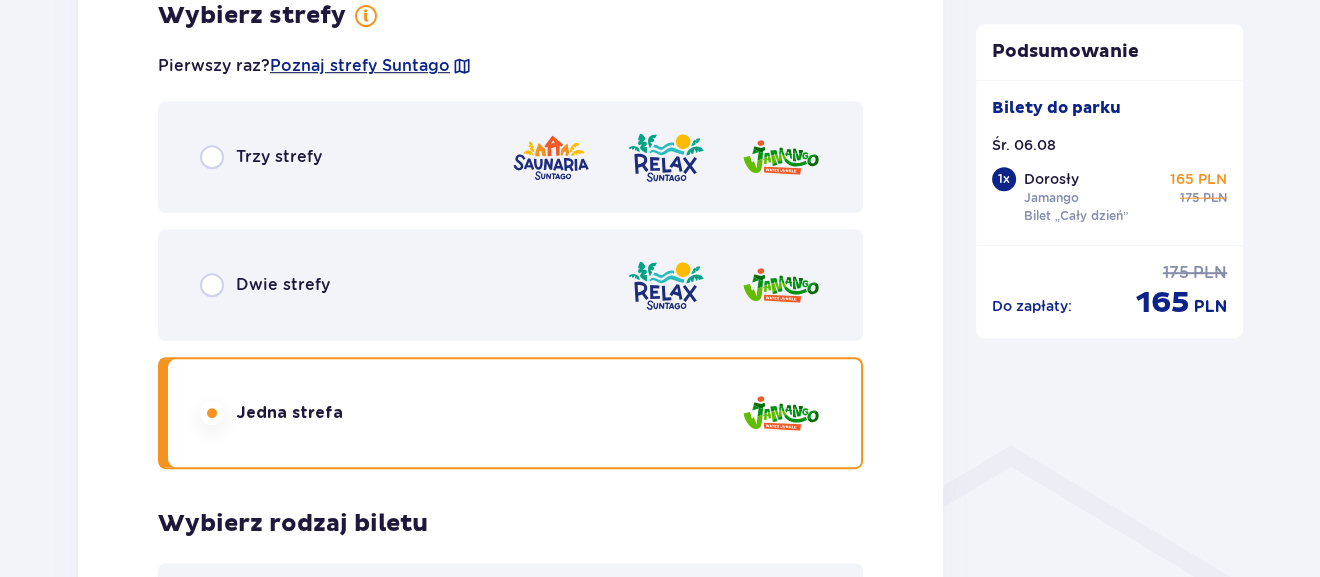 click at bounding box center (723, 285) 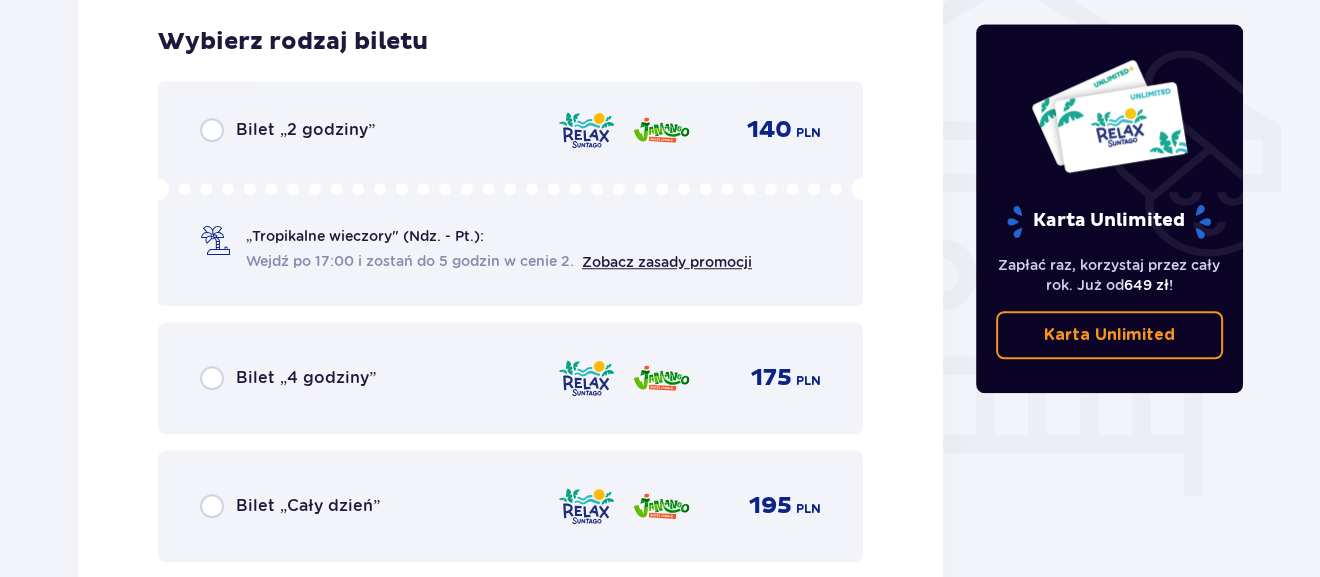 scroll, scrollTop: 1663, scrollLeft: 0, axis: vertical 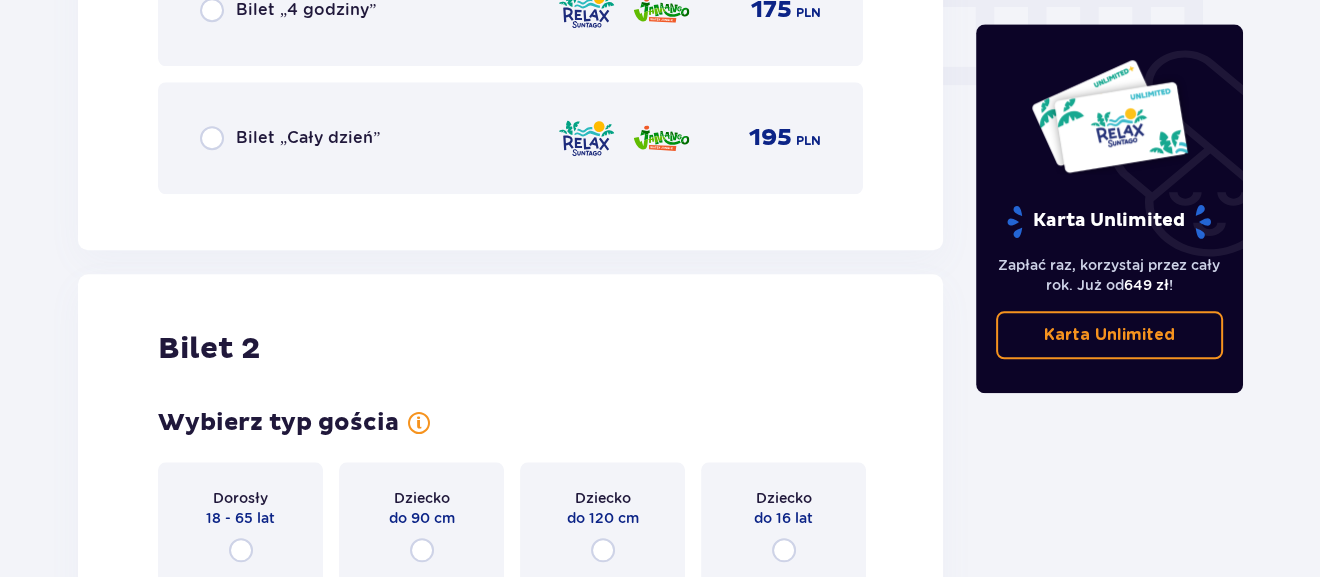 click on "Bilet „Cały dzień” 195 PLN" at bounding box center (510, 138) 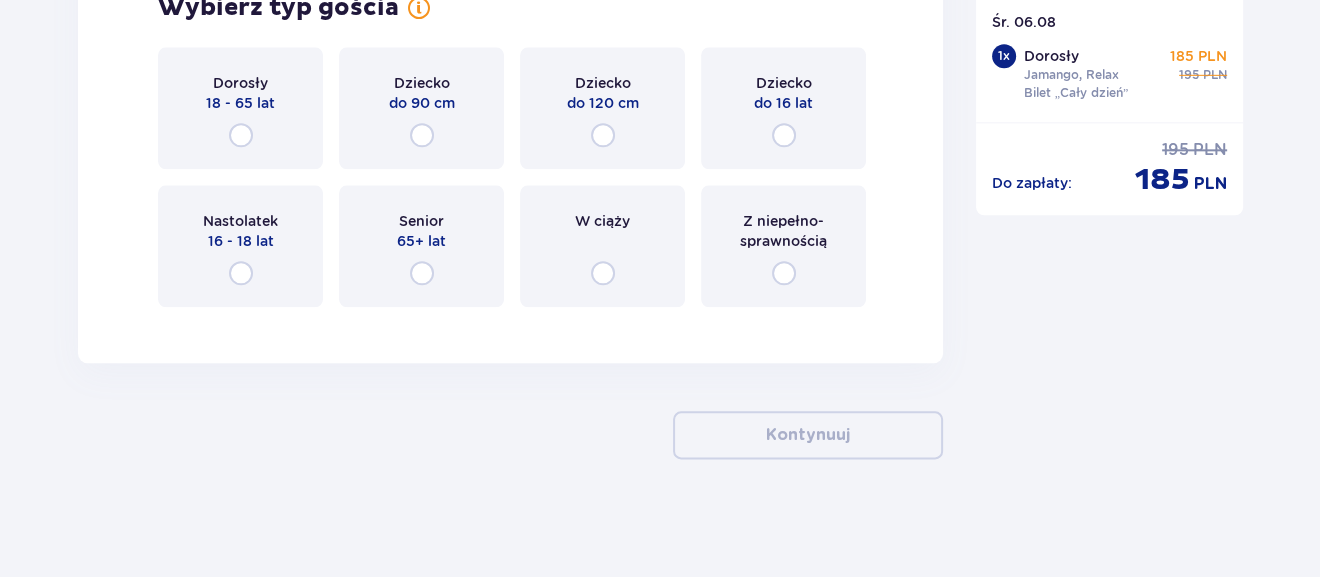 scroll, scrollTop: 2328, scrollLeft: 0, axis: vertical 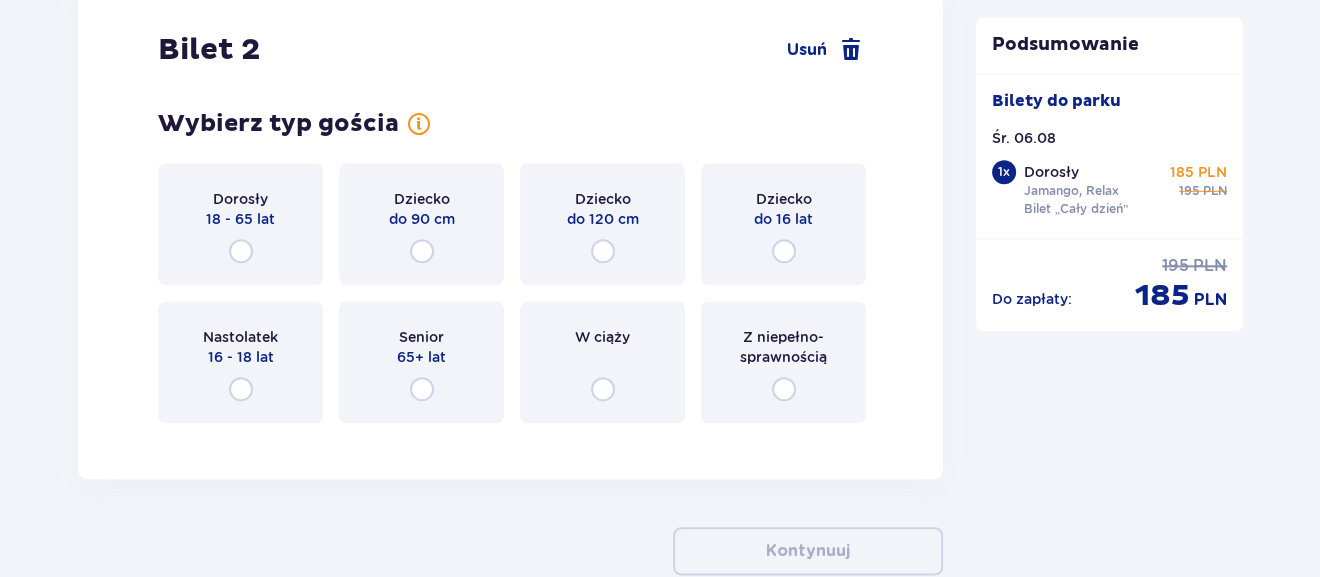 click on "Dorosły 18 - 65 lat" at bounding box center [240, 224] 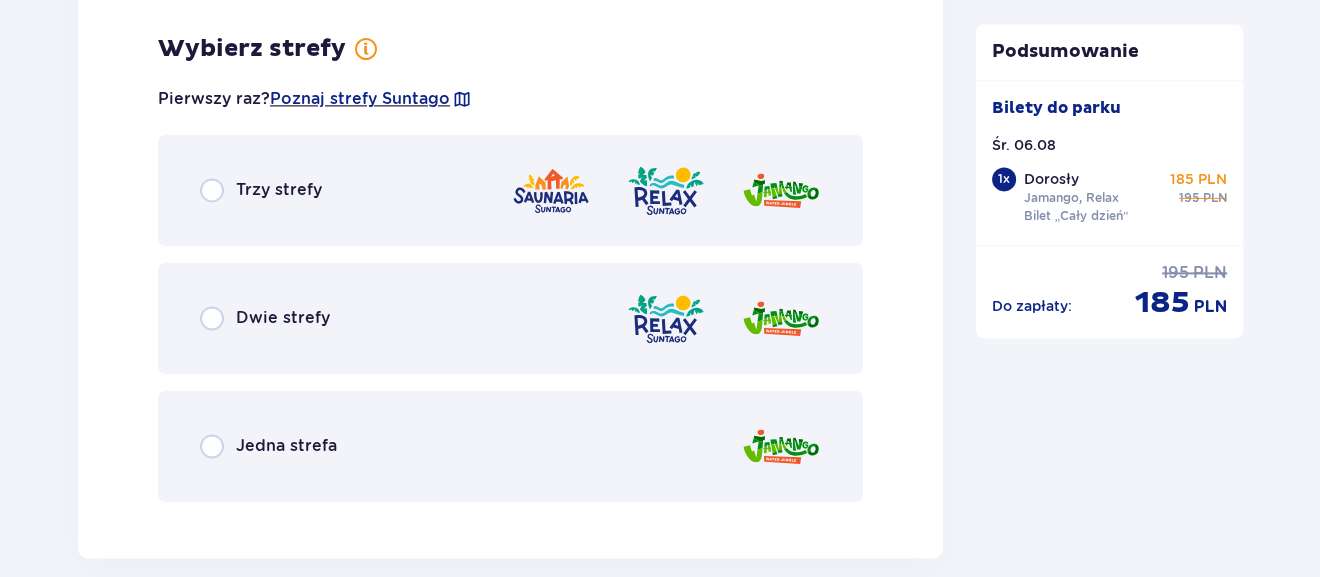 scroll, scrollTop: 2765, scrollLeft: 0, axis: vertical 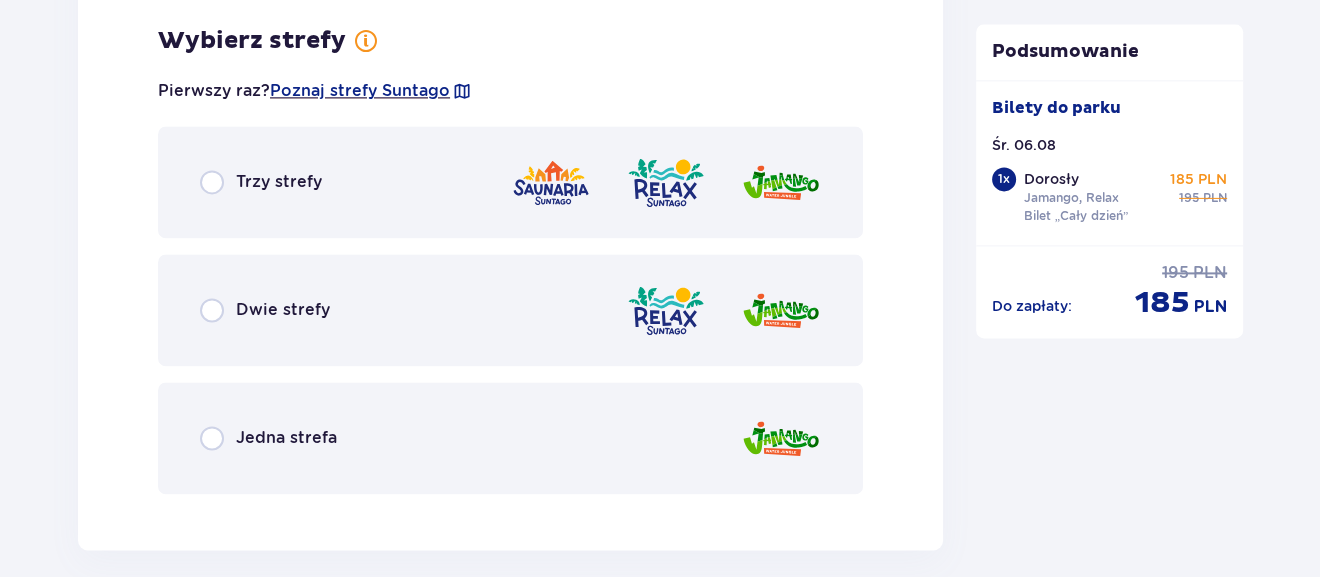 click on "Dwie strefy" at bounding box center [510, 310] 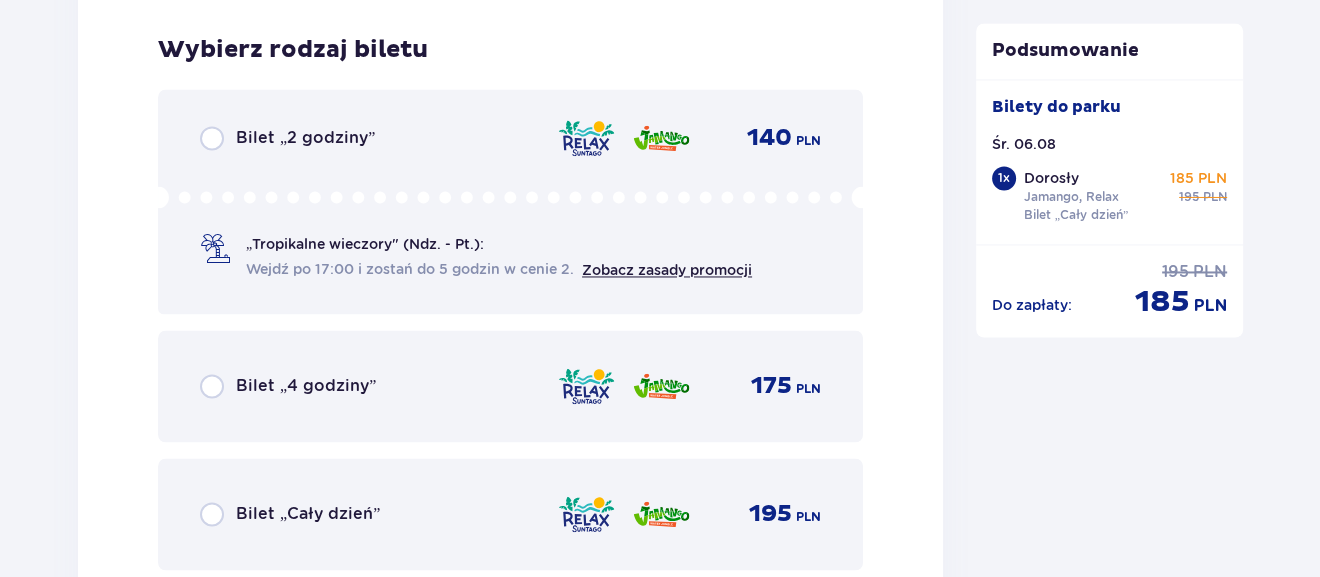 scroll, scrollTop: 3273, scrollLeft: 0, axis: vertical 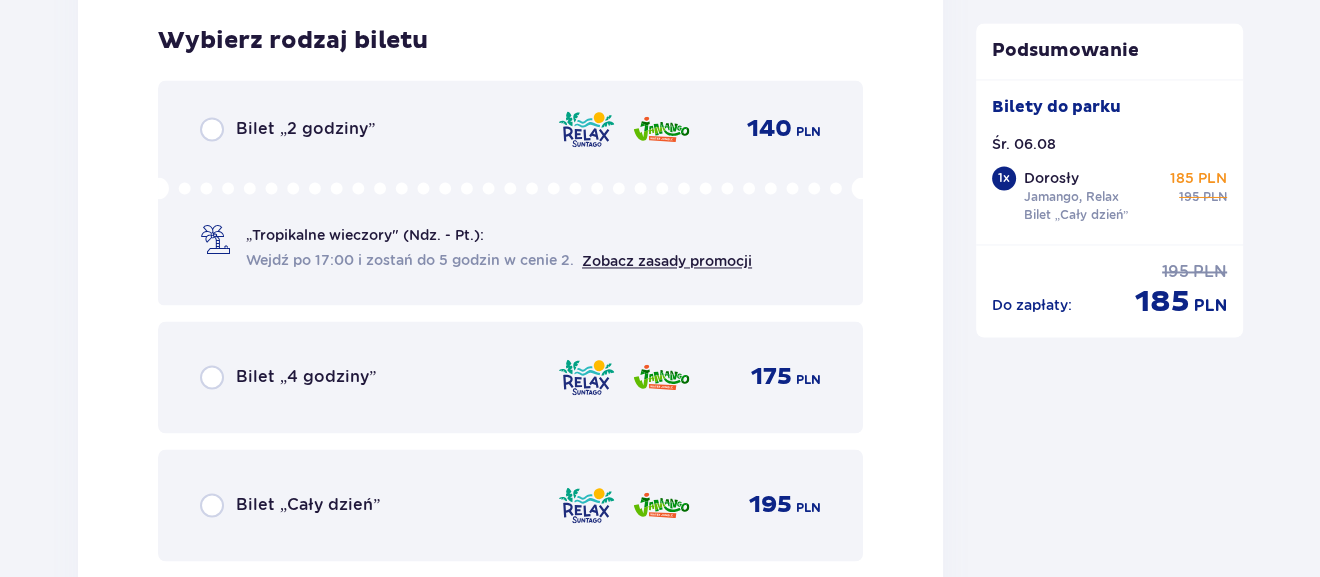 click on "Bilet „Cały dzień”" at bounding box center (308, 505) 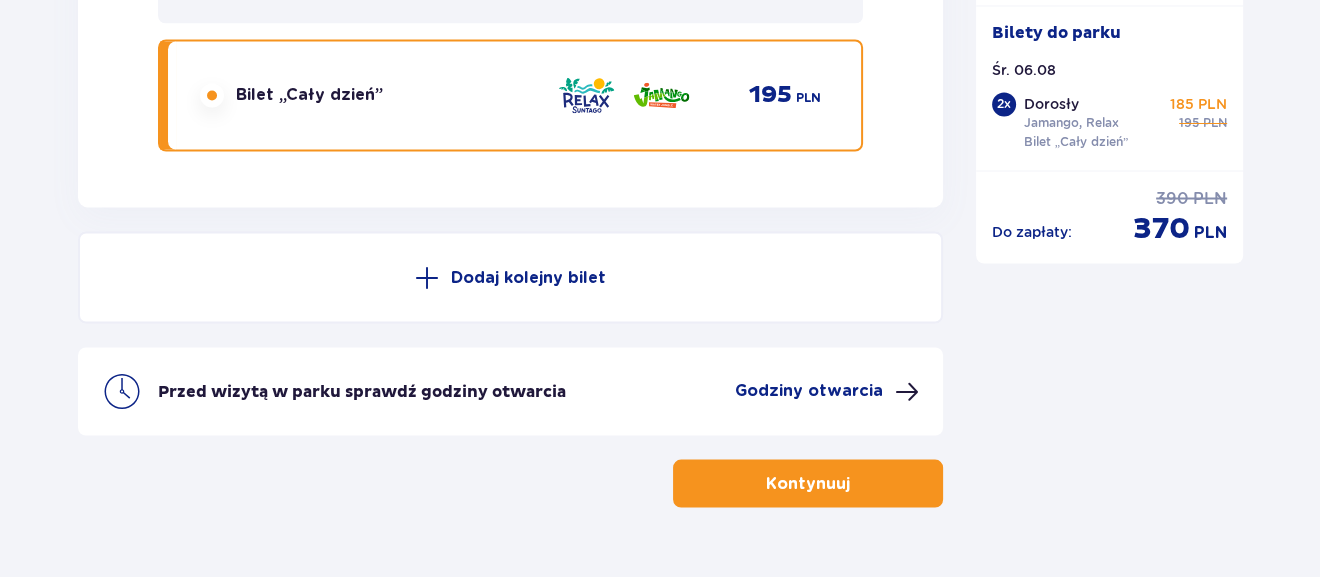 scroll, scrollTop: 3728, scrollLeft: 0, axis: vertical 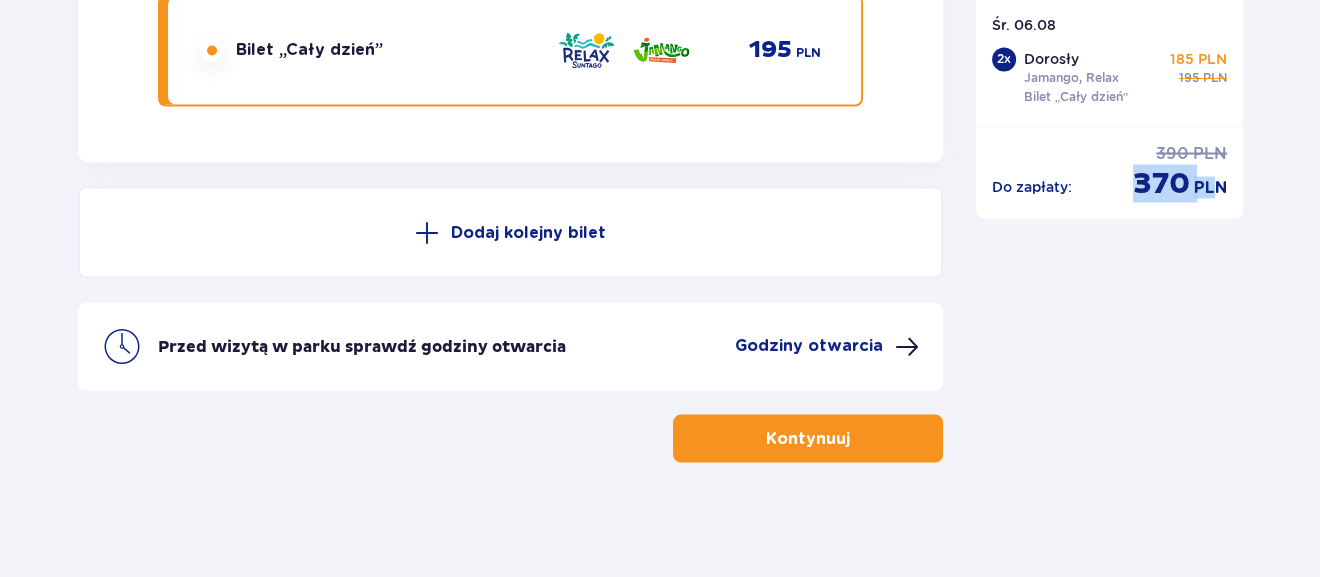 drag, startPoint x: 1134, startPoint y: 180, endPoint x: 1213, endPoint y: 180, distance: 79 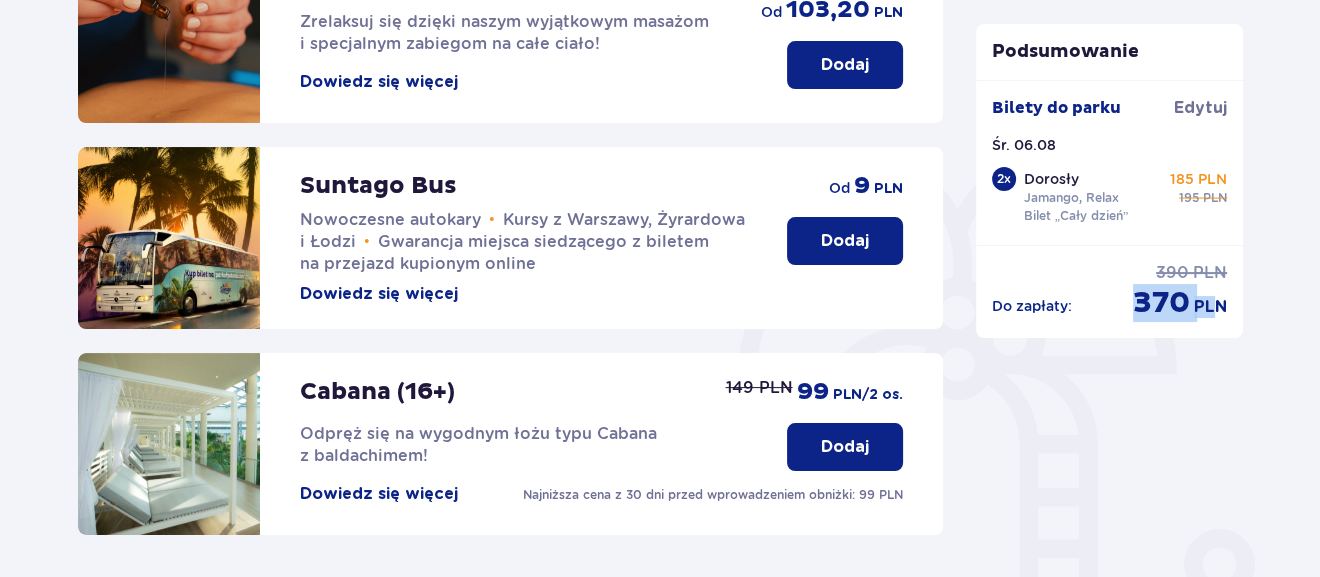scroll, scrollTop: 346, scrollLeft: 0, axis: vertical 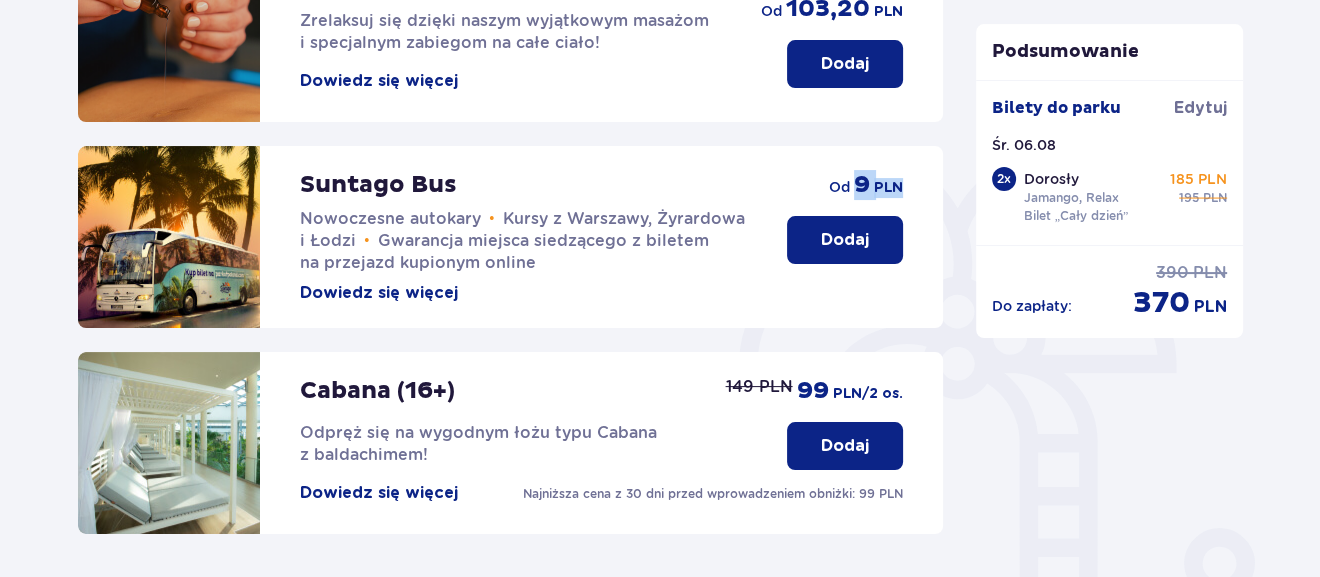 drag, startPoint x: 855, startPoint y: 180, endPoint x: 901, endPoint y: 184, distance: 46.173584 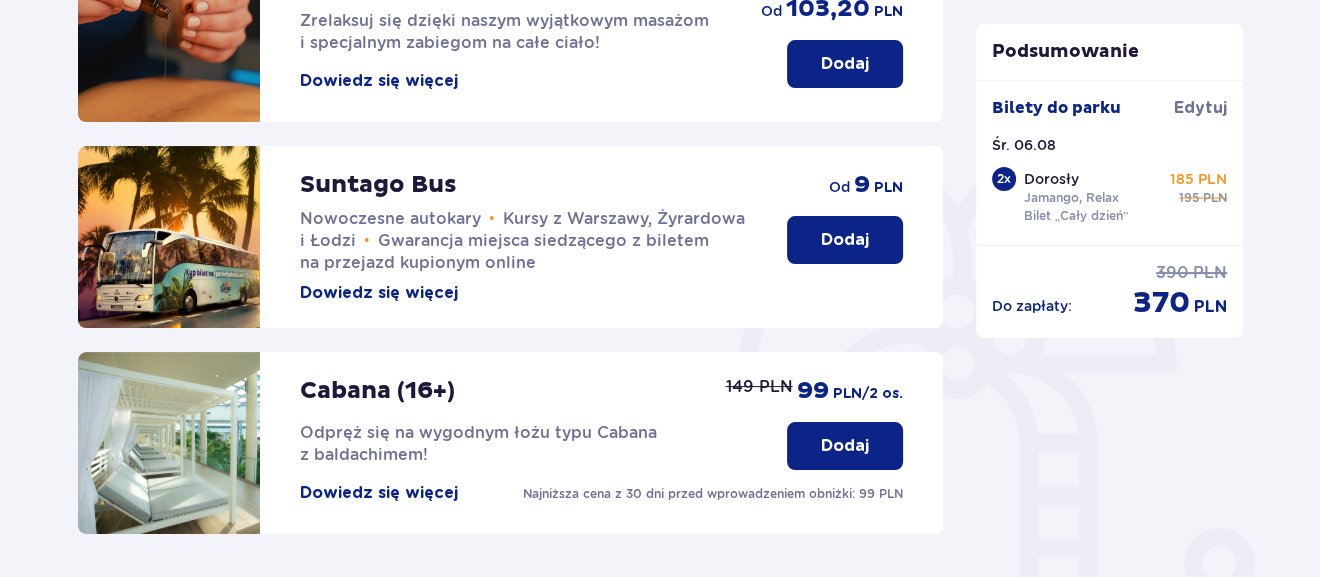 click on "Suntago Bus" at bounding box center (378, 185) 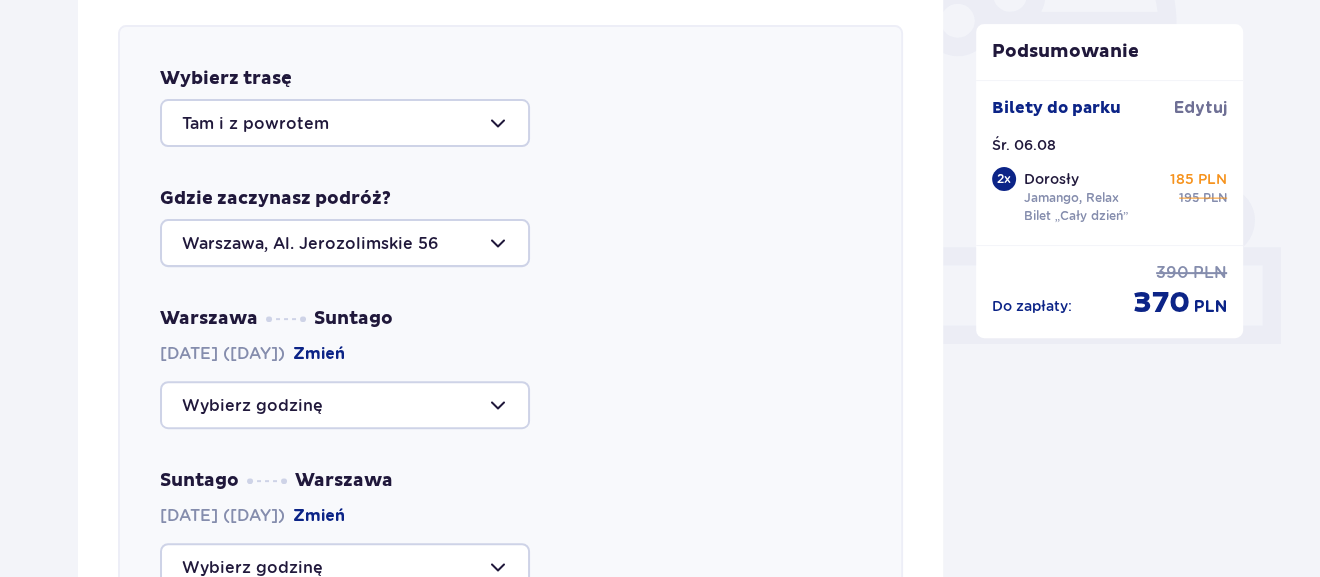 scroll, scrollTop: 873, scrollLeft: 0, axis: vertical 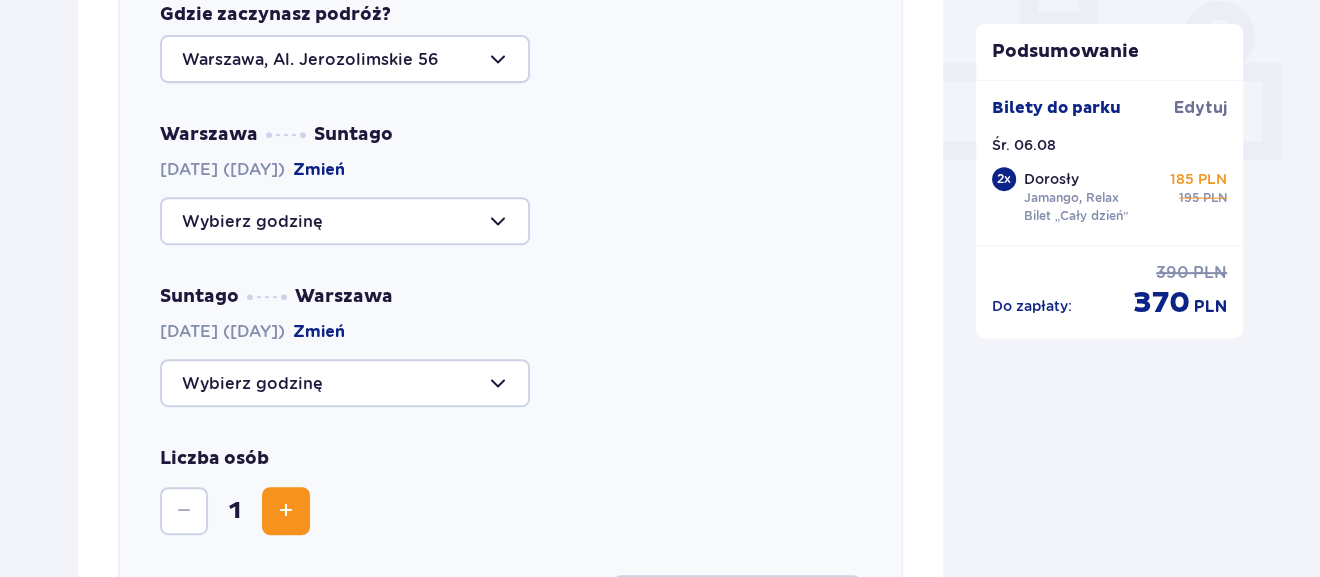 click at bounding box center [345, 221] 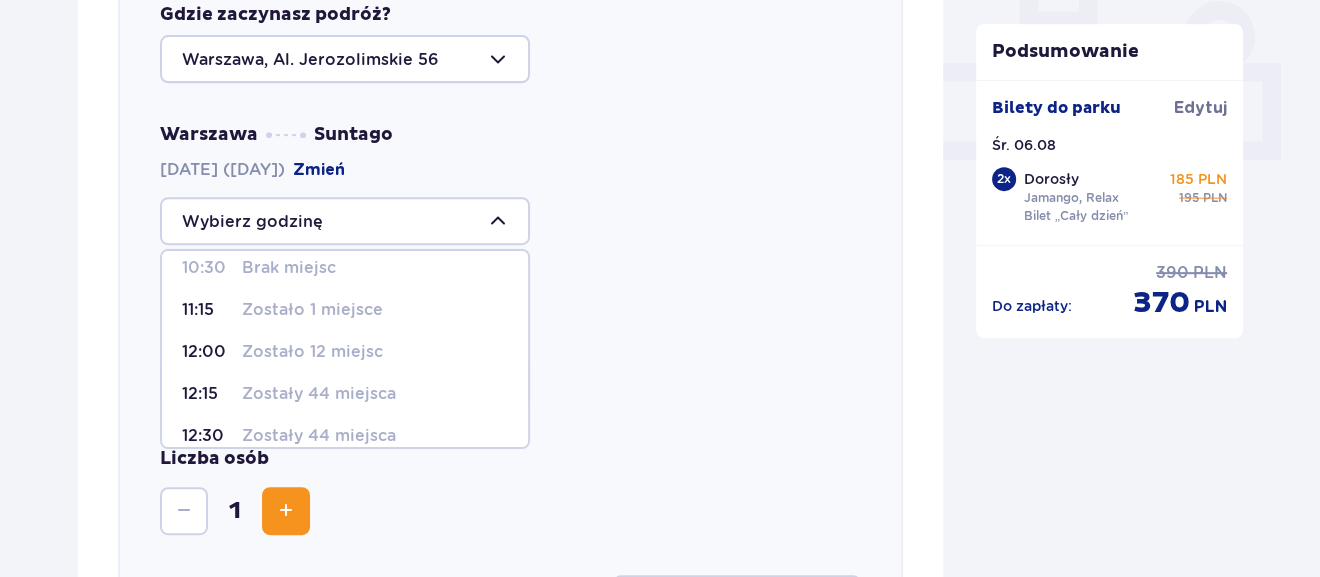 scroll, scrollTop: 138, scrollLeft: 0, axis: vertical 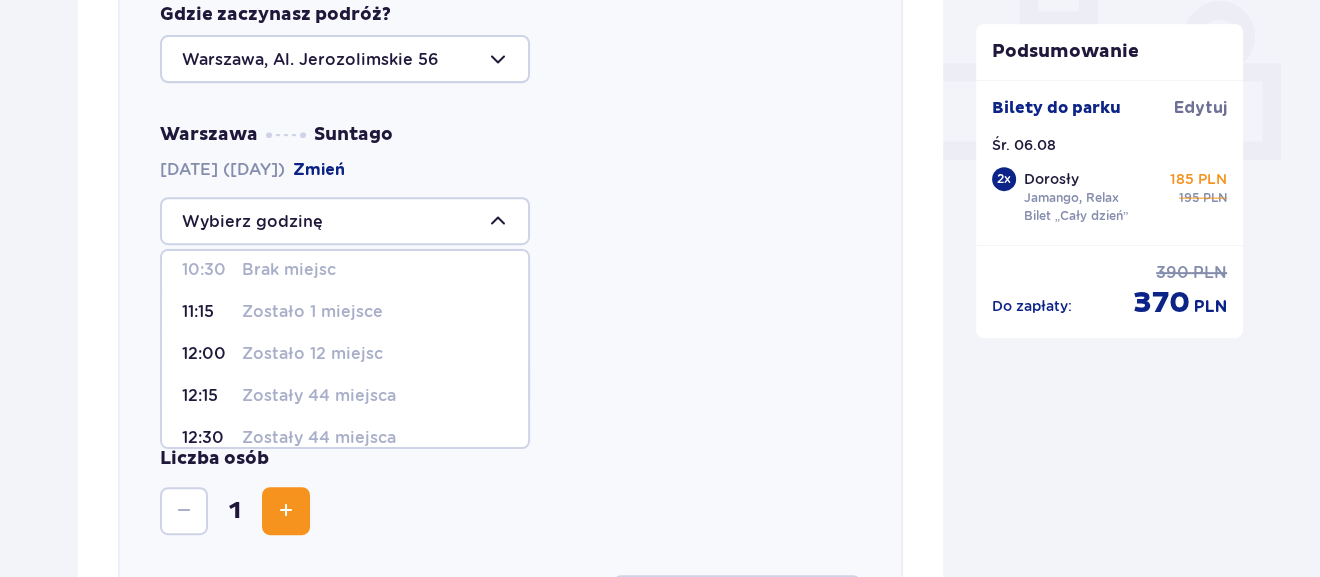 click on "Zostało 12 miejsc" at bounding box center [312, 354] 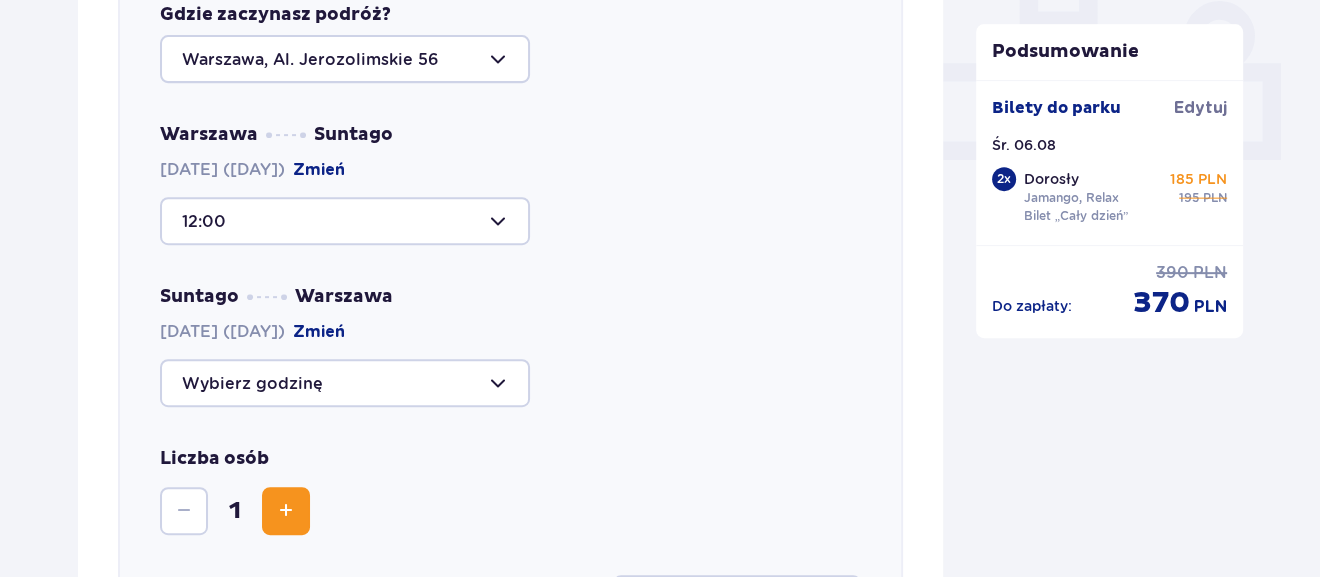 click at bounding box center (345, 383) 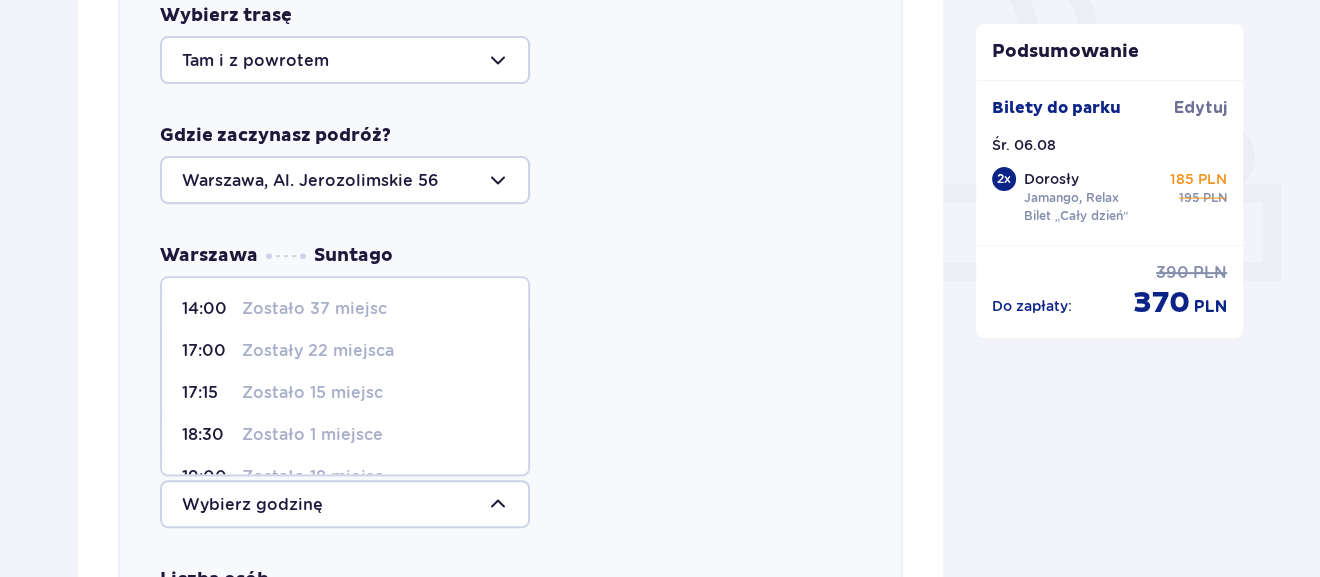 scroll, scrollTop: 736, scrollLeft: 0, axis: vertical 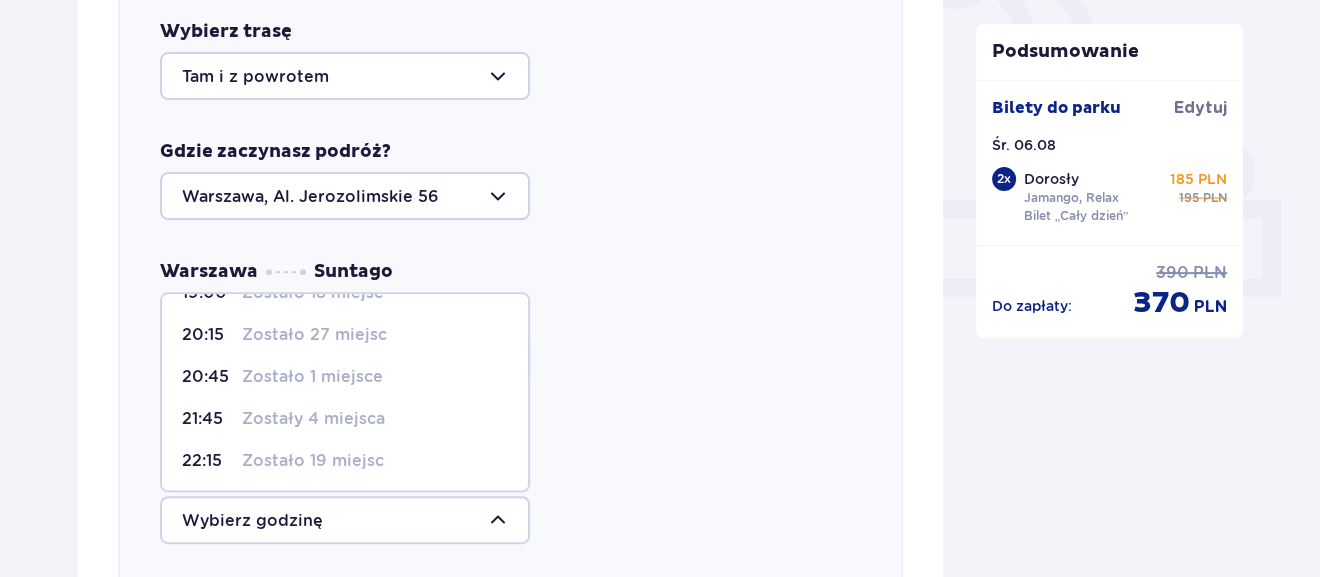 click on "Zostało 19 miejsc" at bounding box center [313, 461] 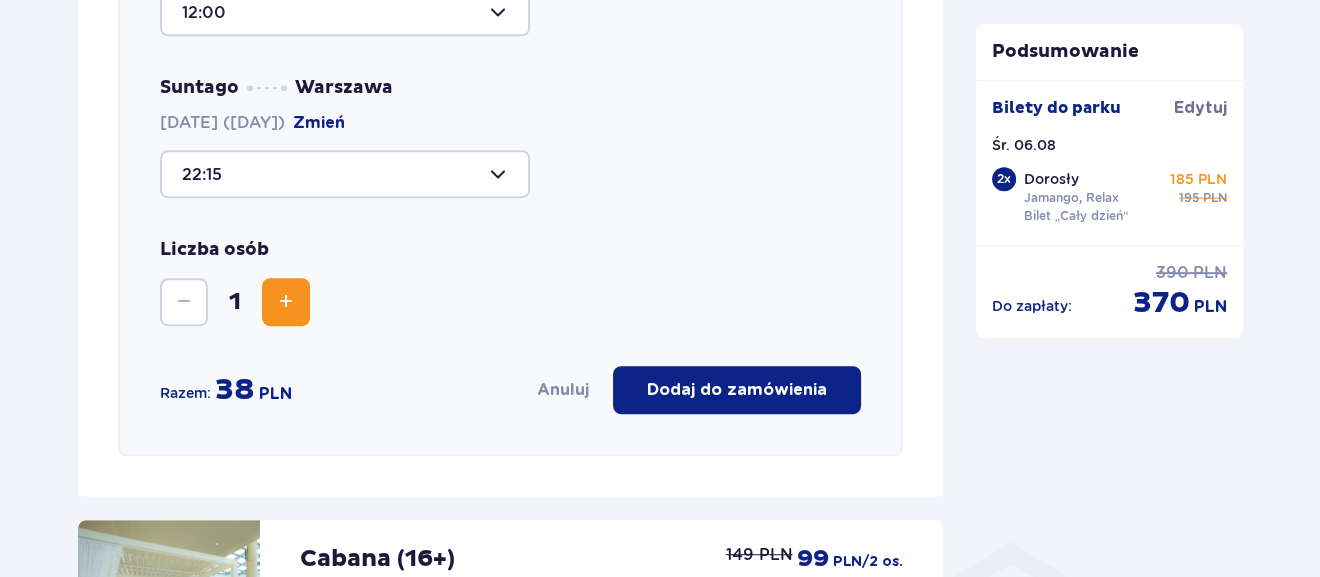 scroll, scrollTop: 1085, scrollLeft: 0, axis: vertical 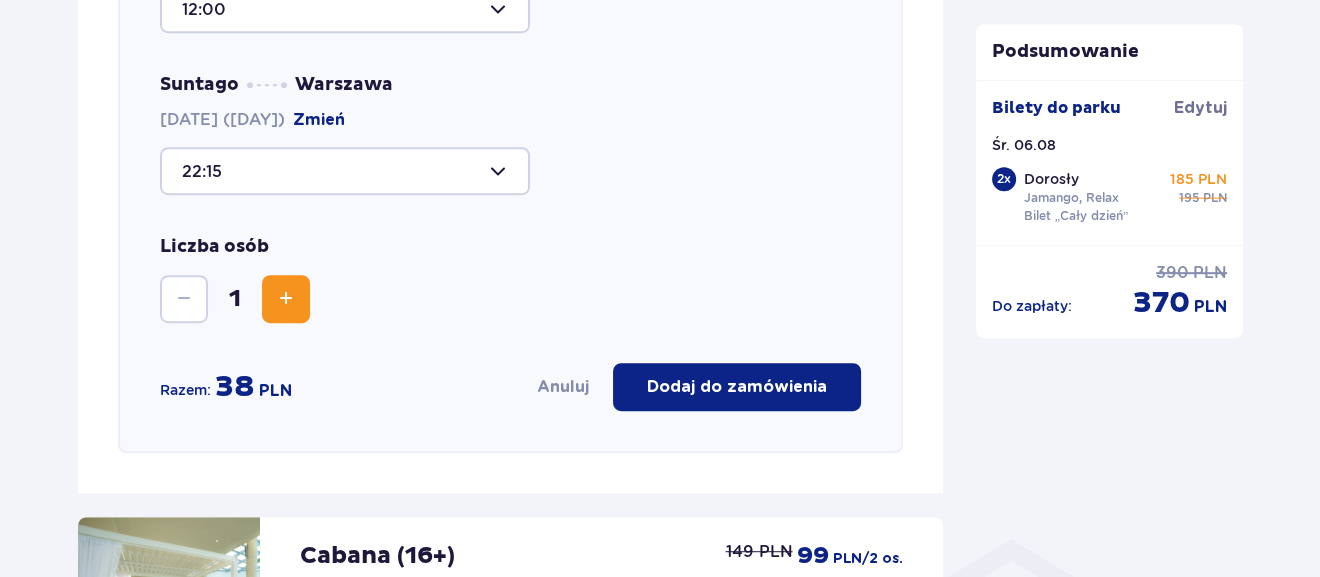 click at bounding box center (286, 299) 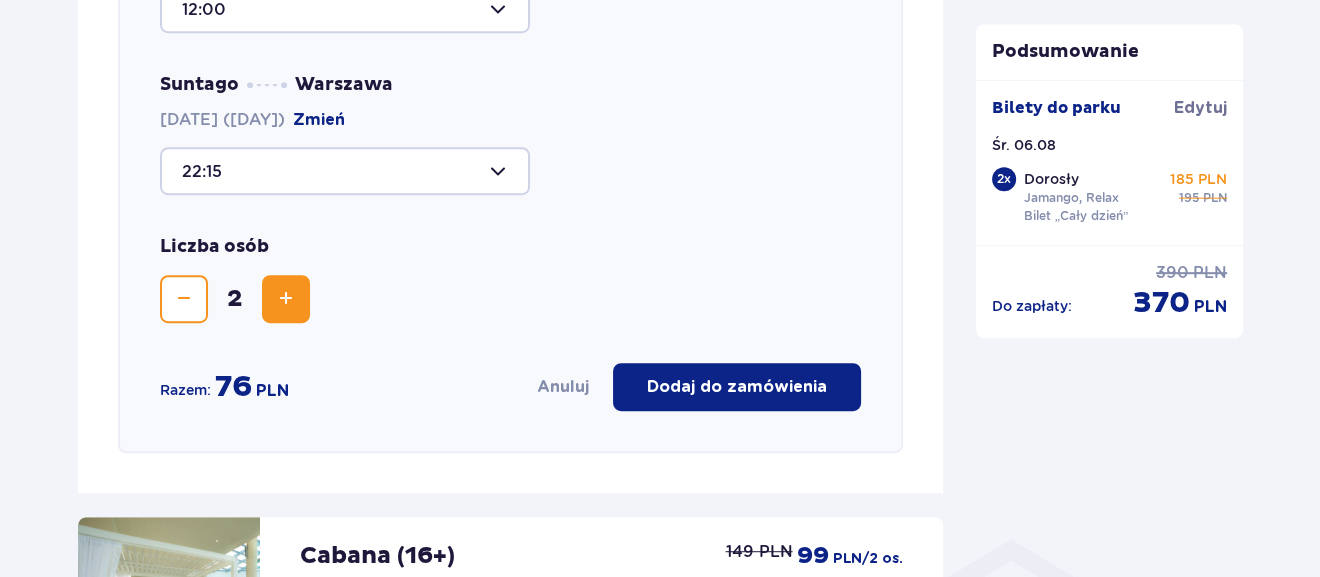click at bounding box center (184, 299) 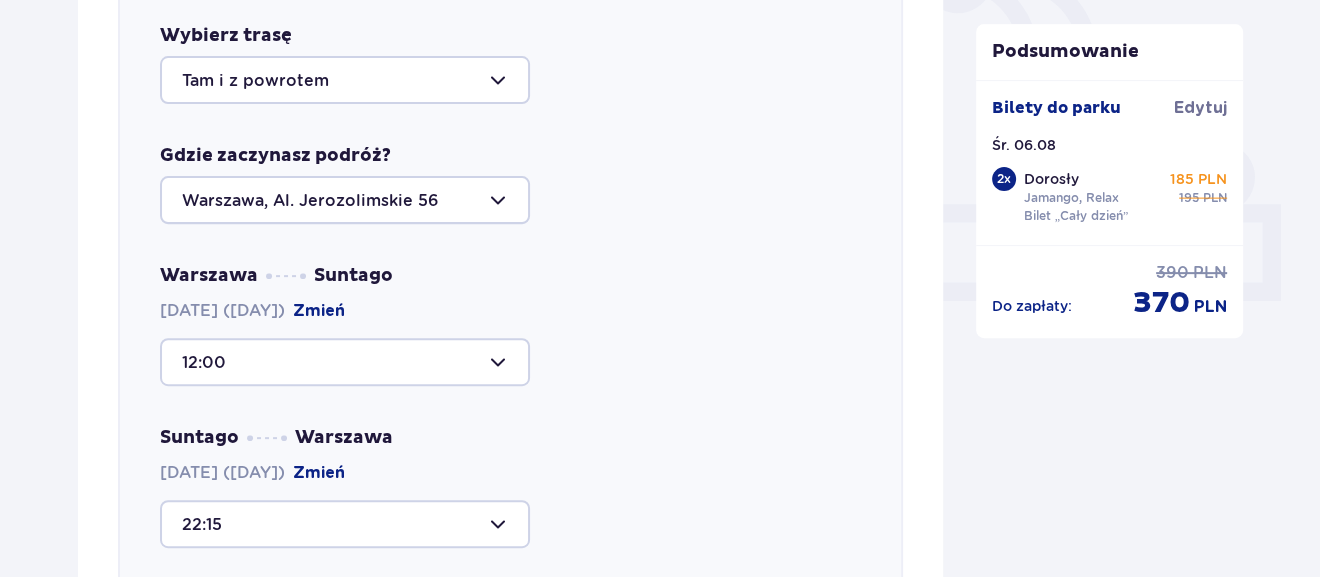 scroll, scrollTop: 723, scrollLeft: 0, axis: vertical 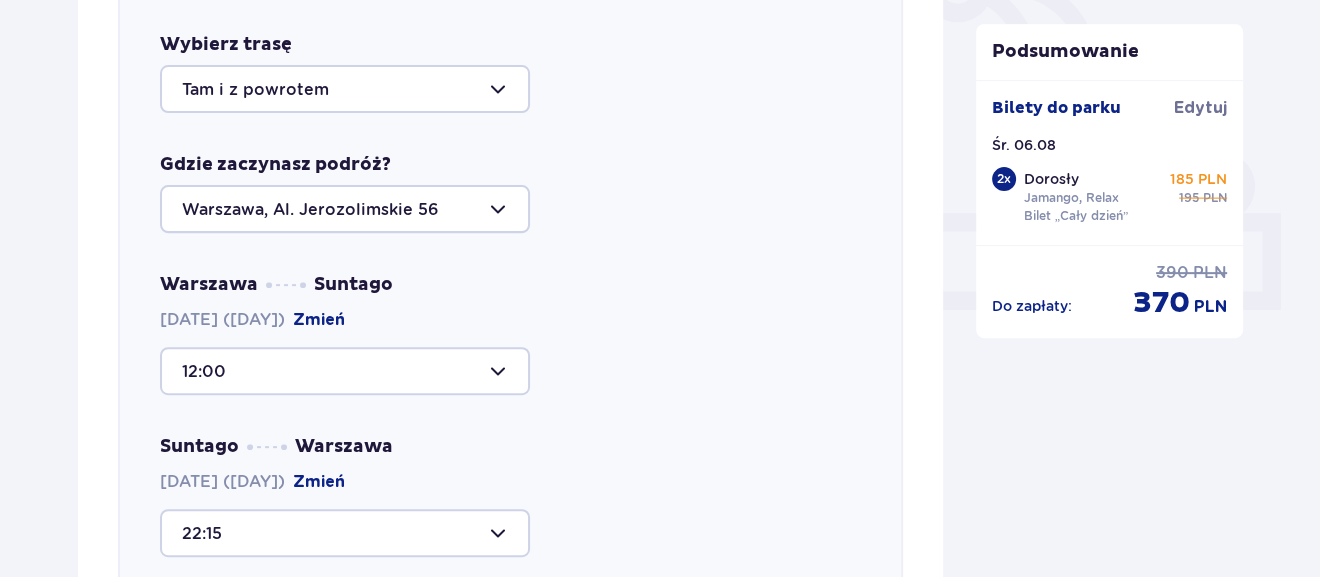 click at bounding box center (345, 209) 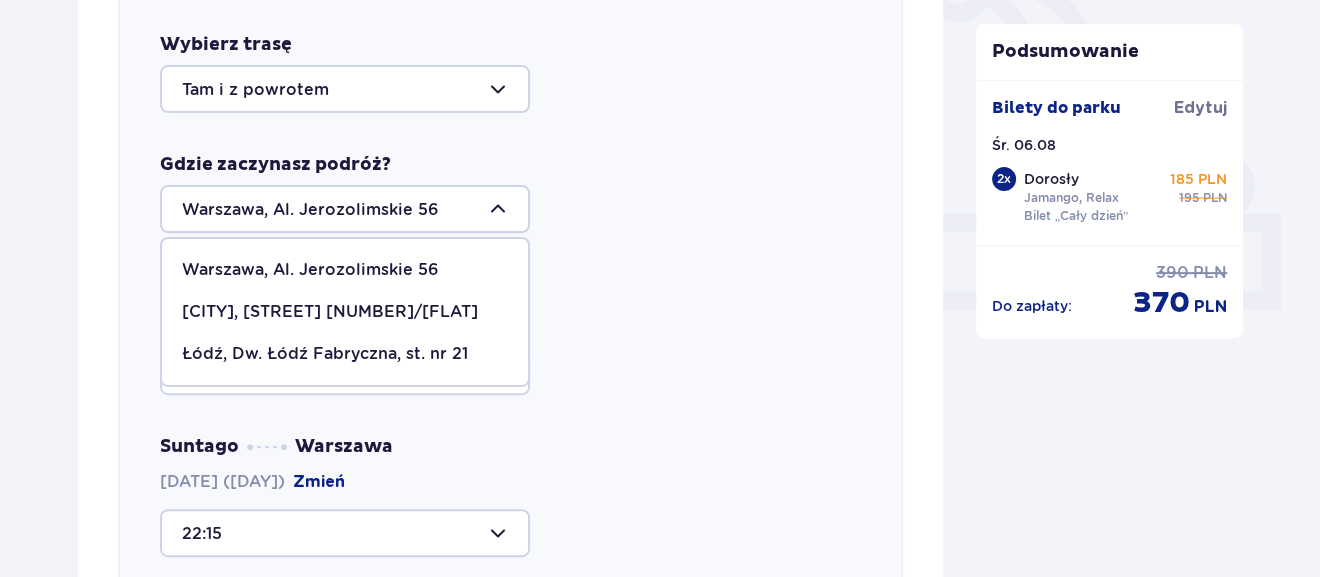 click on "Żyrardów, Al. Partyzantów 3/1" at bounding box center (330, 312) 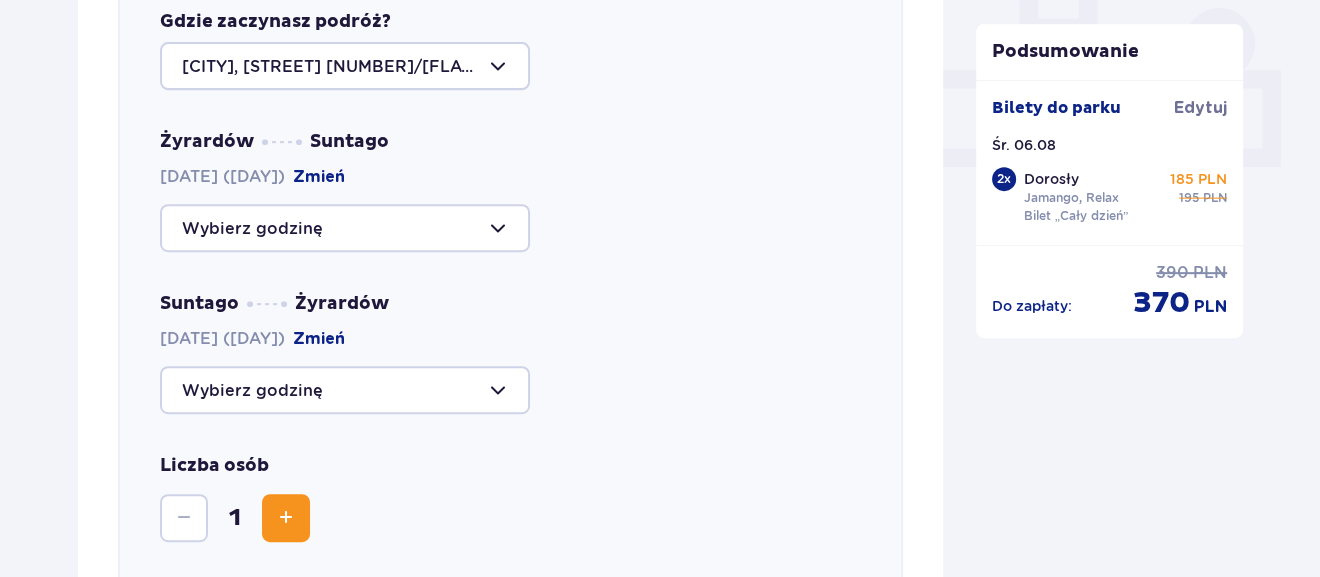 scroll, scrollTop: 872, scrollLeft: 0, axis: vertical 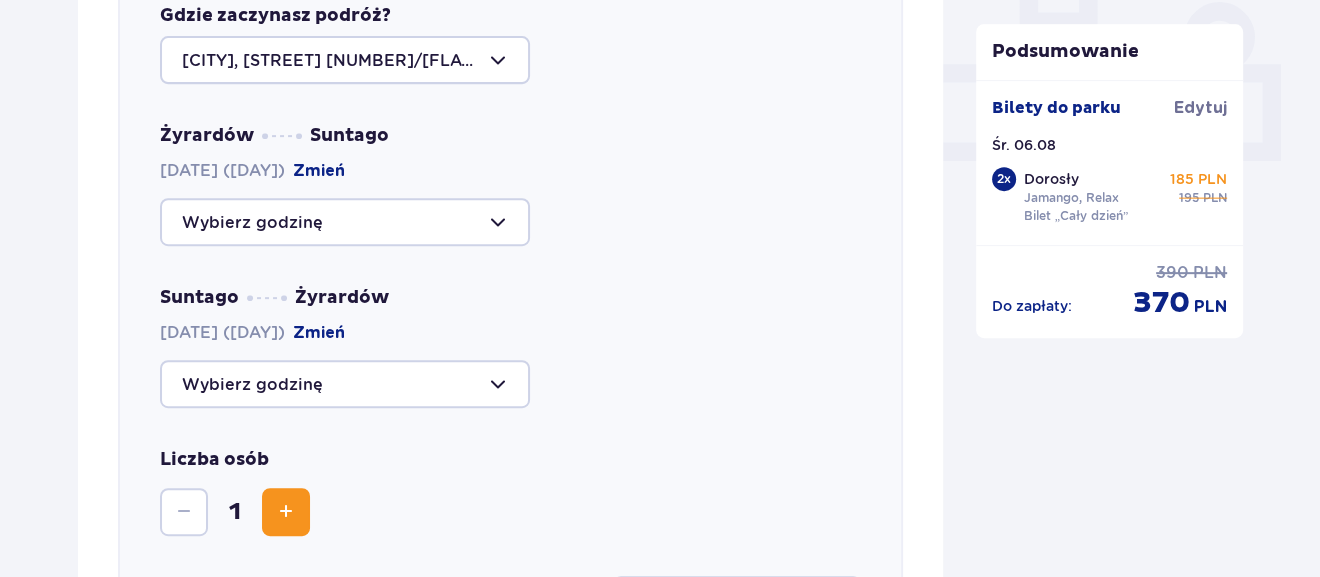click at bounding box center [345, 222] 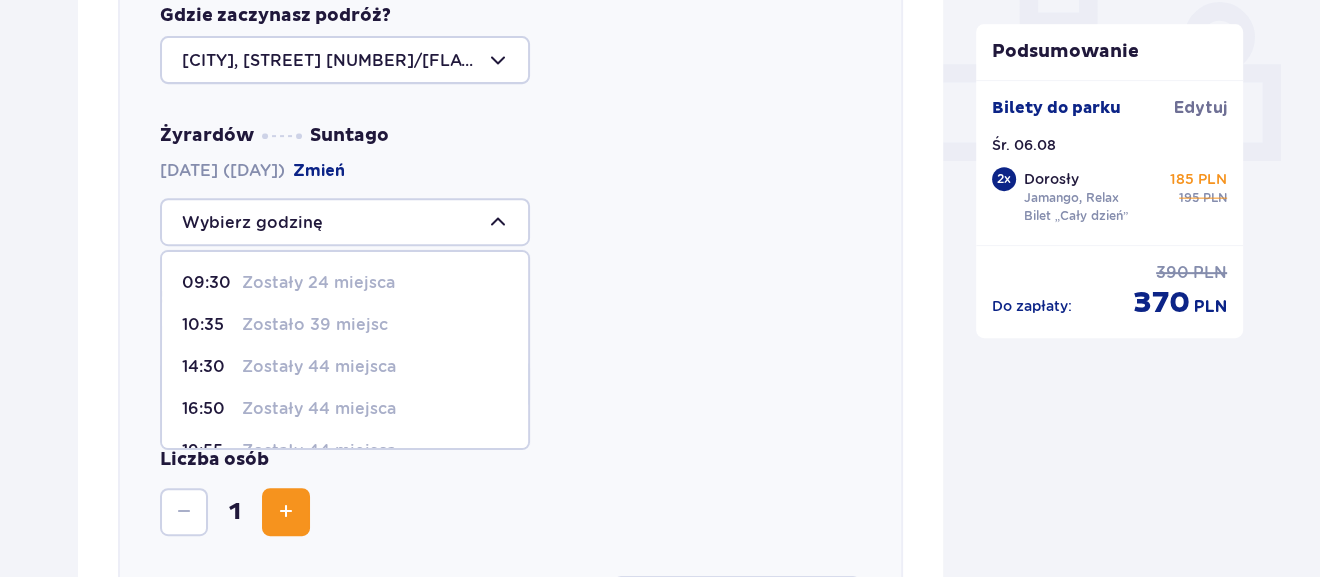 click on "Zostały 24 miejsca" at bounding box center (318, 283) 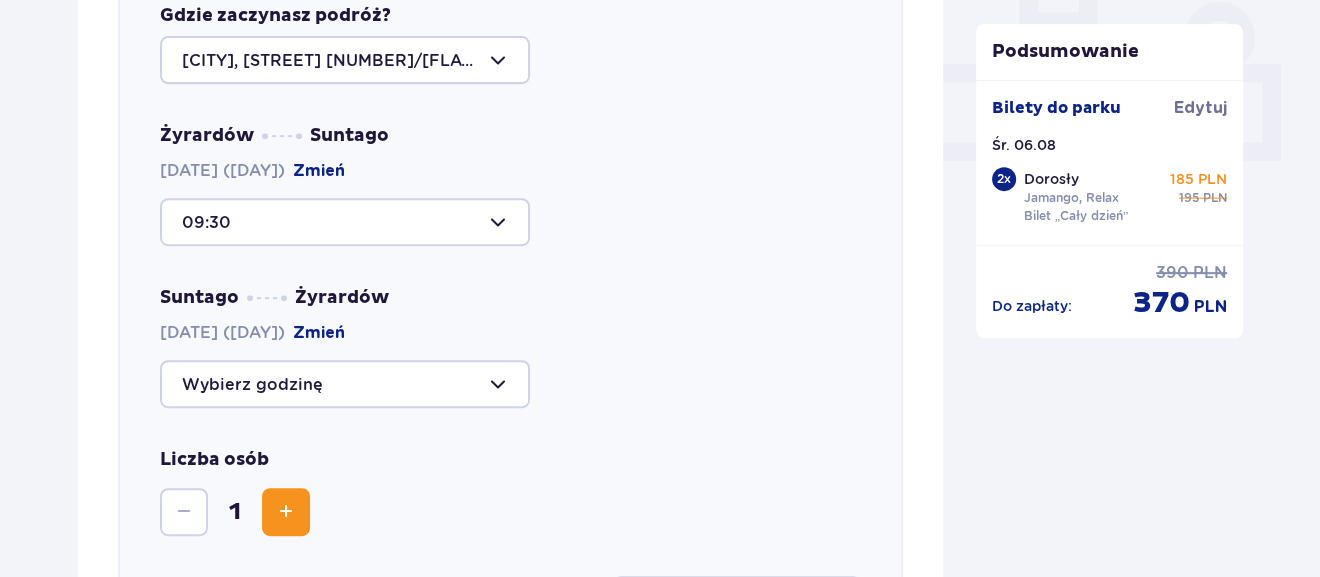click at bounding box center (345, 384) 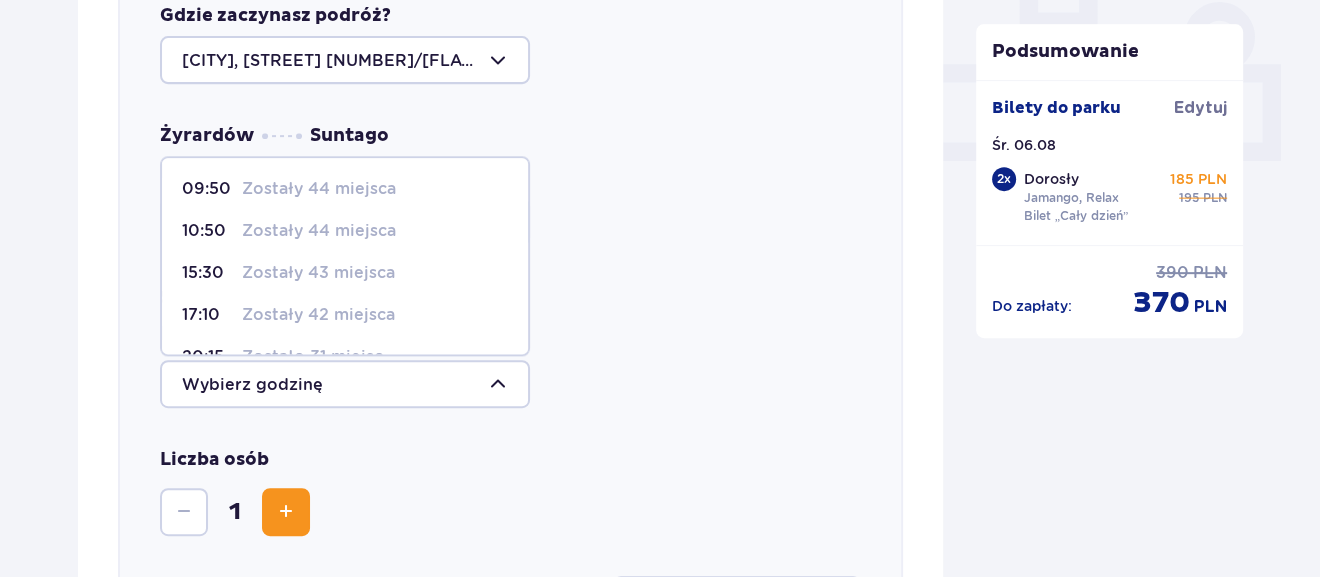 scroll, scrollTop: 116, scrollLeft: 0, axis: vertical 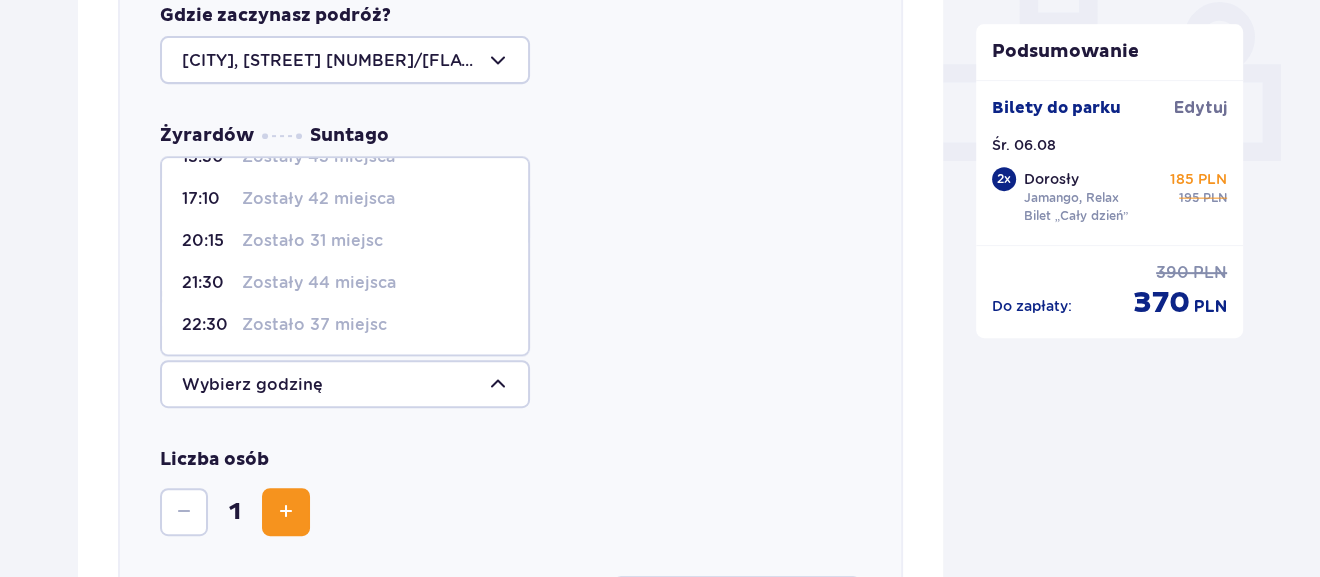 click on "Zostało 37 miejsc" at bounding box center (314, 325) 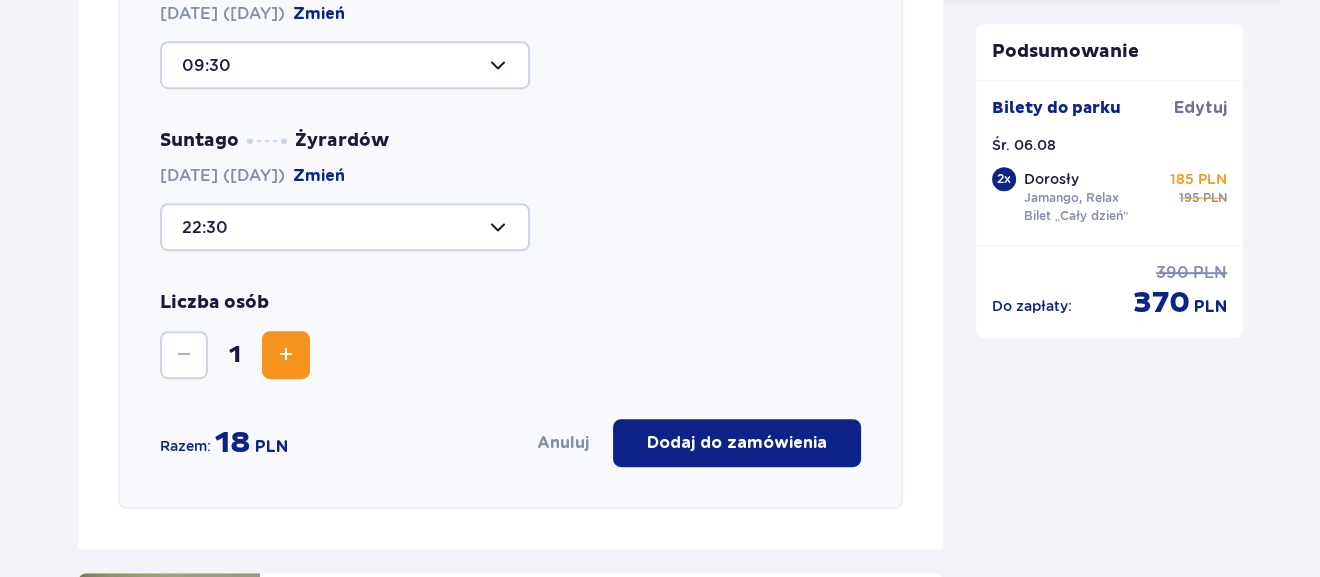 scroll, scrollTop: 1082, scrollLeft: 0, axis: vertical 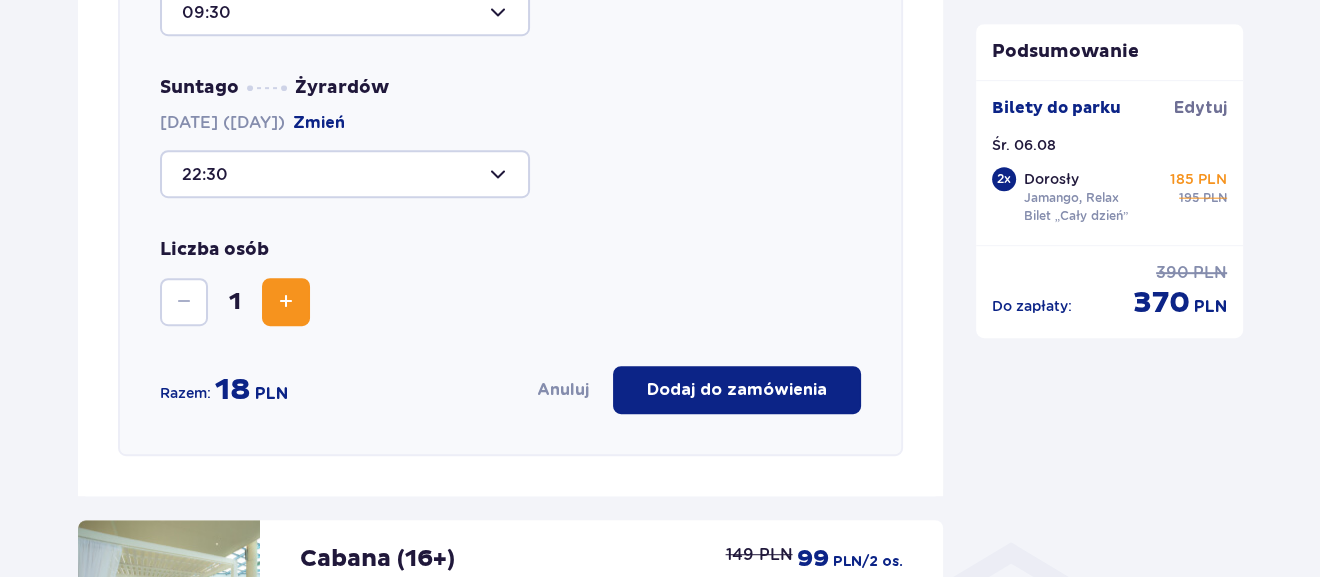 click on "Anuluj" at bounding box center [563, 390] 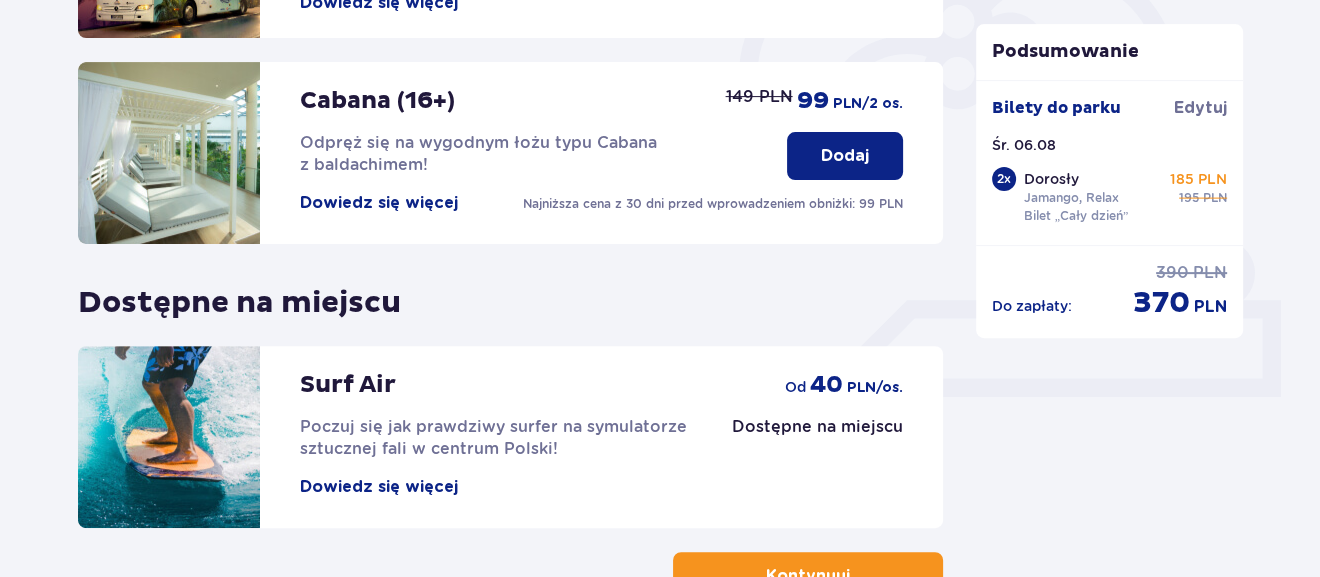 scroll, scrollTop: 778, scrollLeft: 0, axis: vertical 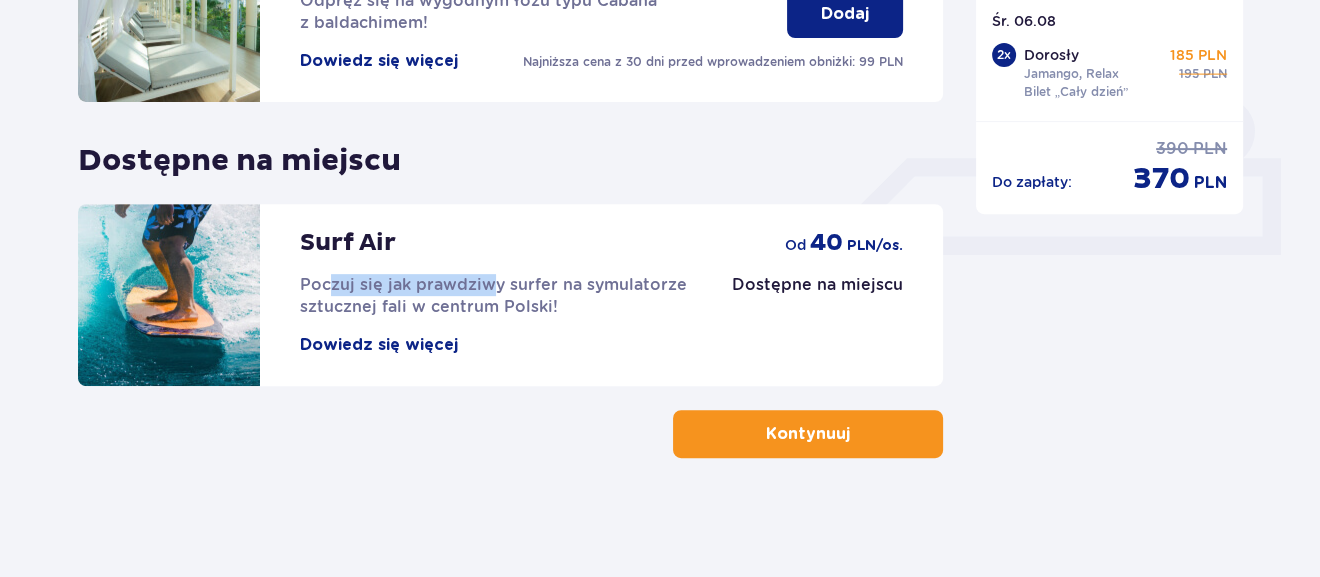 drag, startPoint x: 326, startPoint y: 274, endPoint x: 493, endPoint y: 265, distance: 167.24234 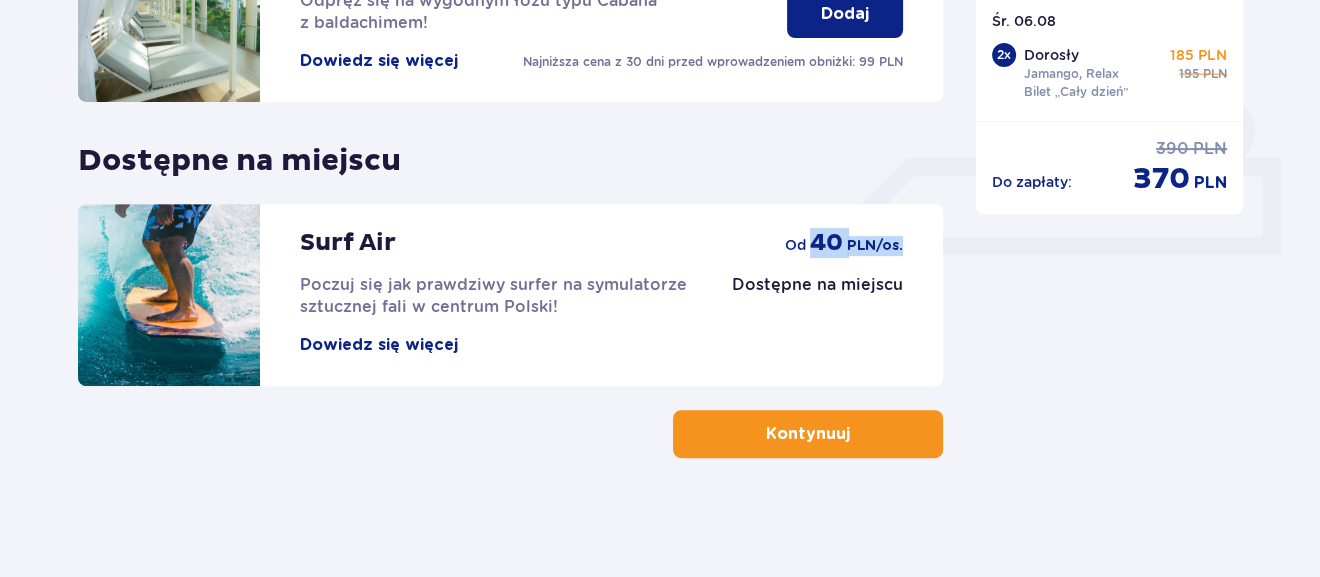 drag, startPoint x: 803, startPoint y: 251, endPoint x: 933, endPoint y: 240, distance: 130.46455 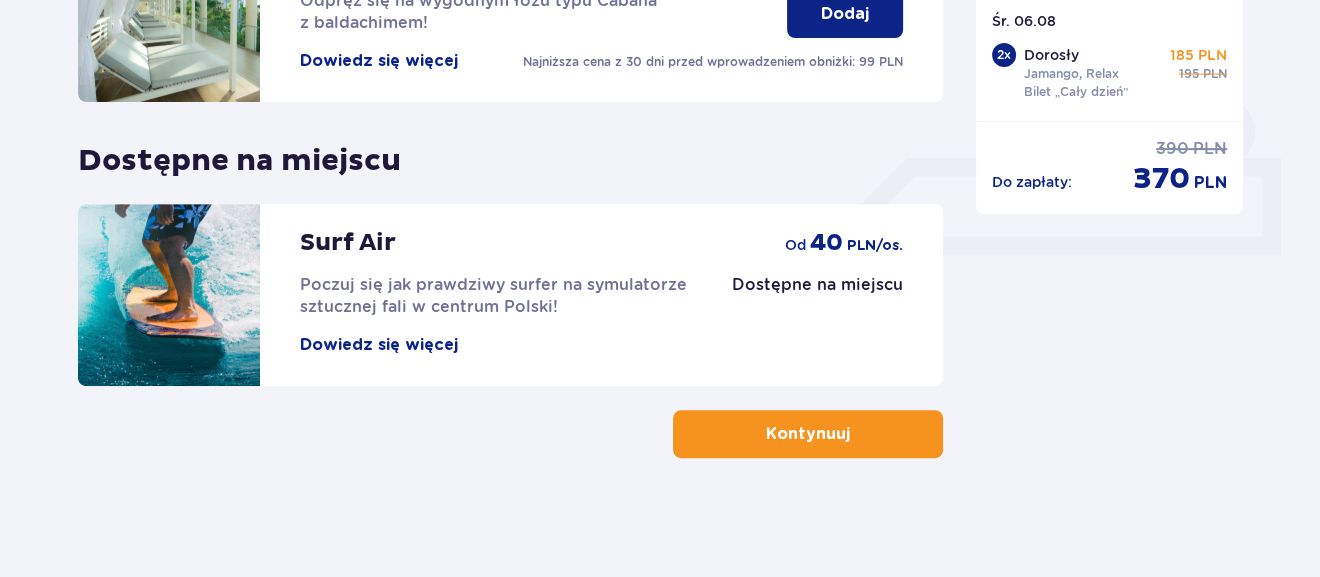 click on "Kontynuuj" at bounding box center (808, 434) 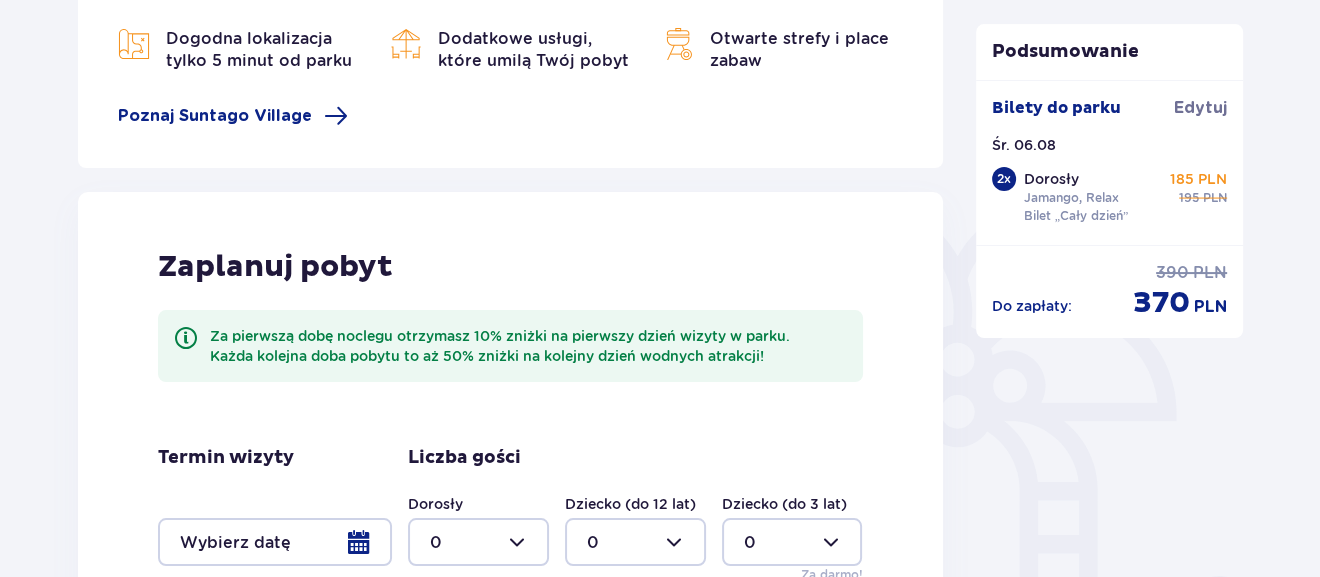 scroll, scrollTop: 624, scrollLeft: 0, axis: vertical 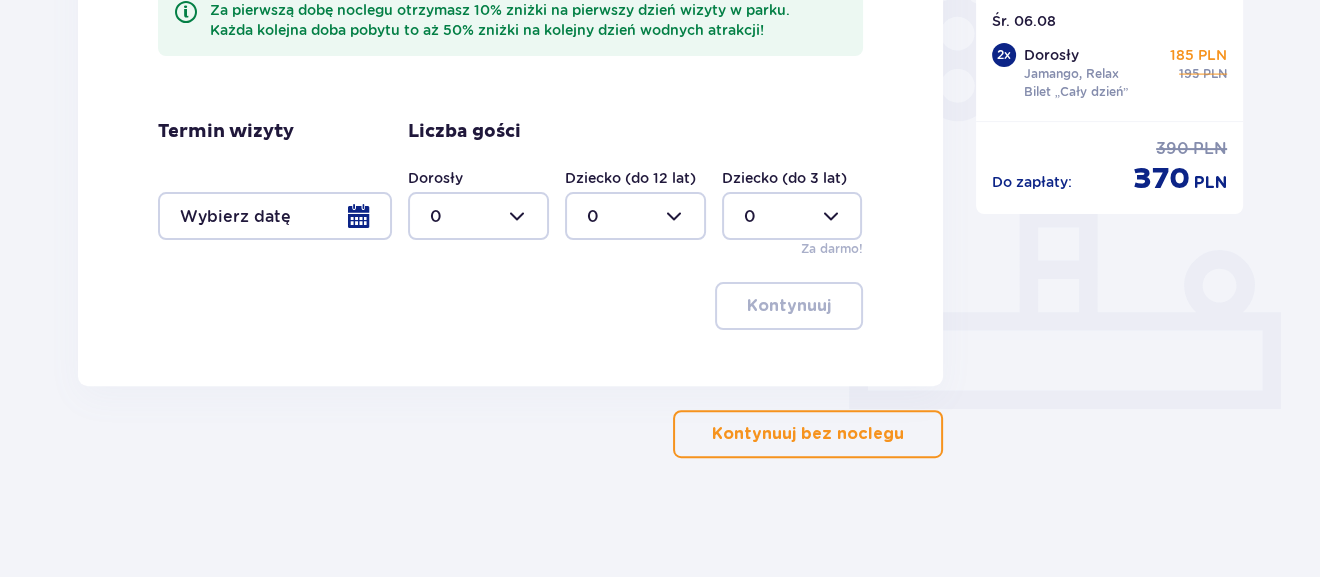 click on "Kontynuuj bez noclegu" at bounding box center (808, 434) 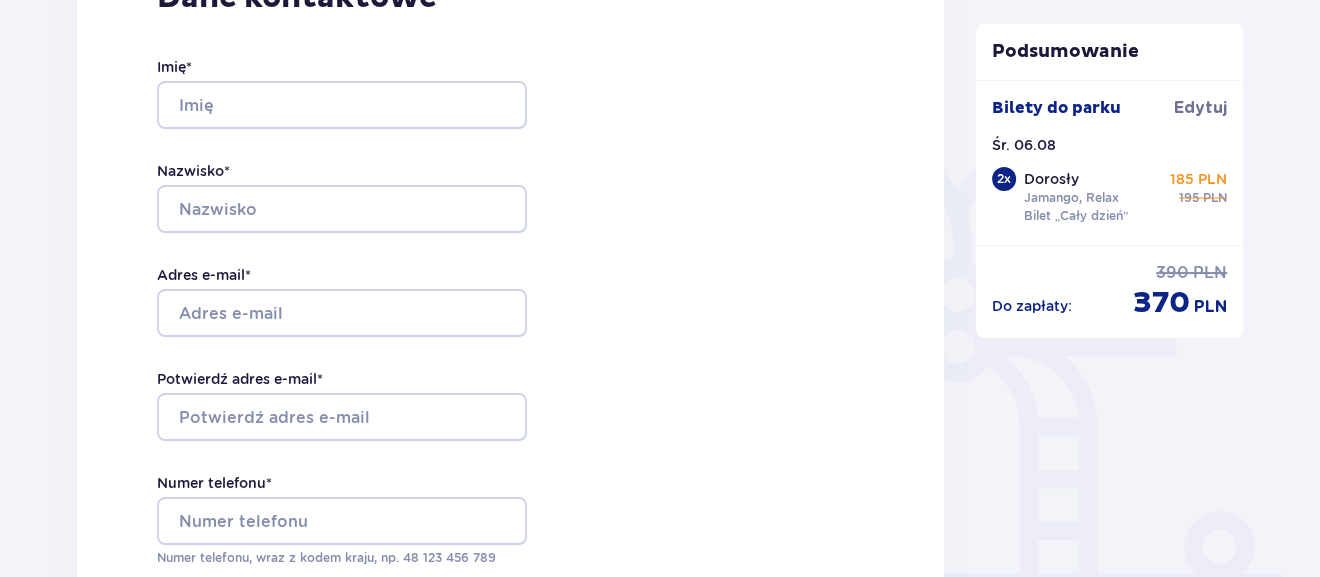 scroll, scrollTop: 364, scrollLeft: 0, axis: vertical 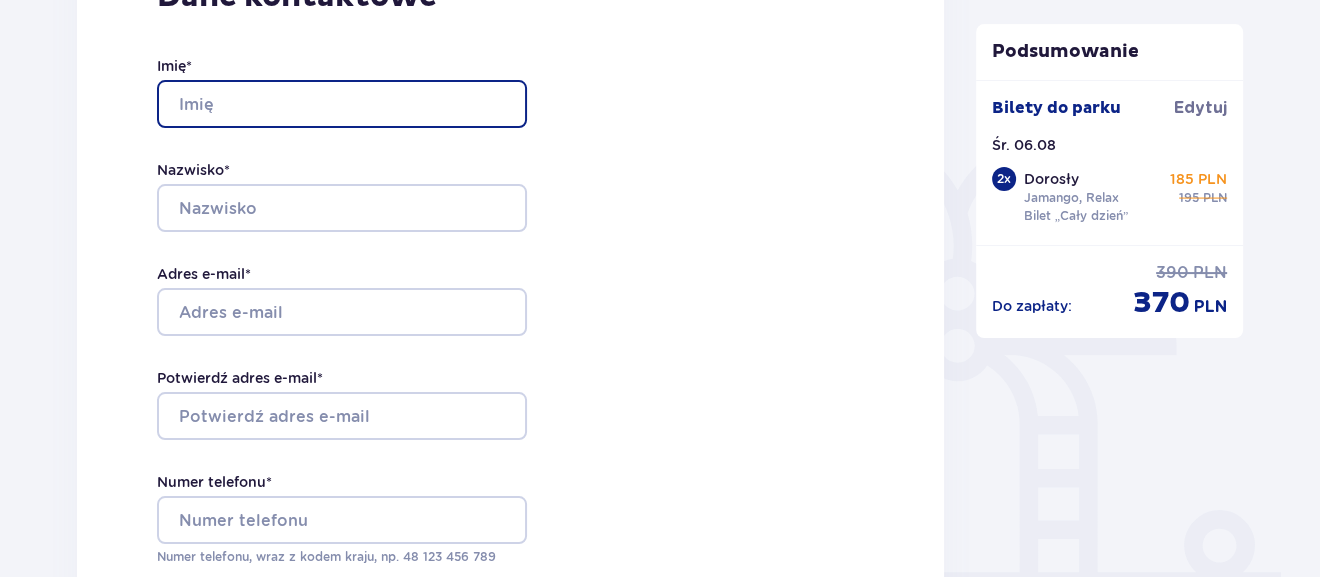 click on "Imię *" at bounding box center [342, 104] 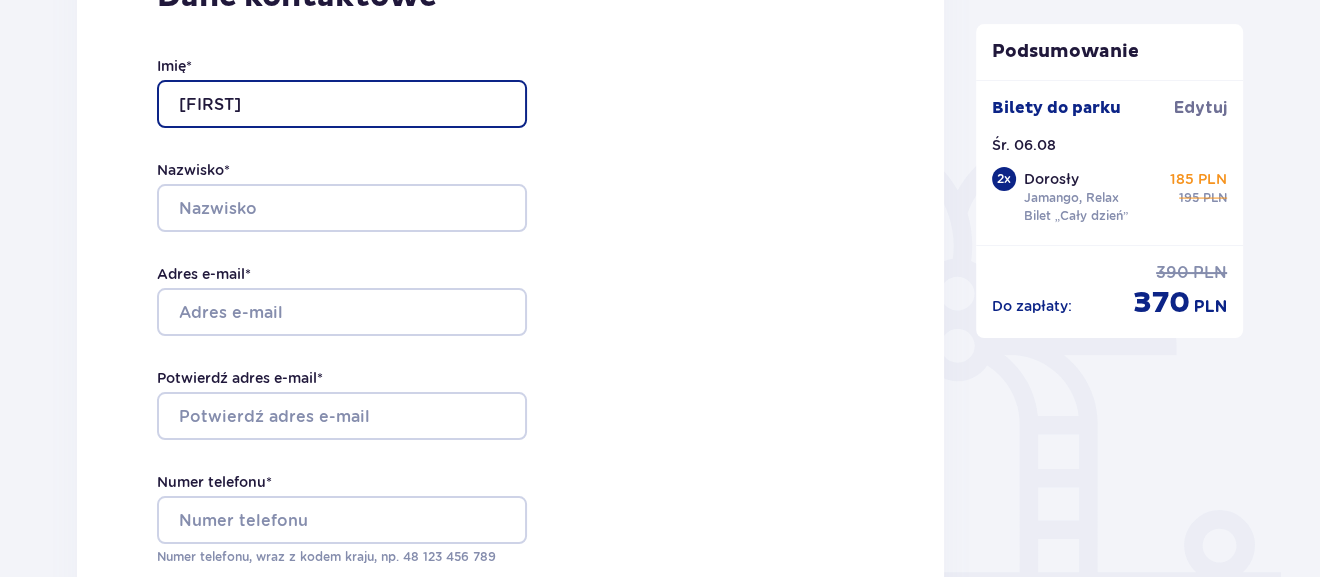 type on "Wiktoria" 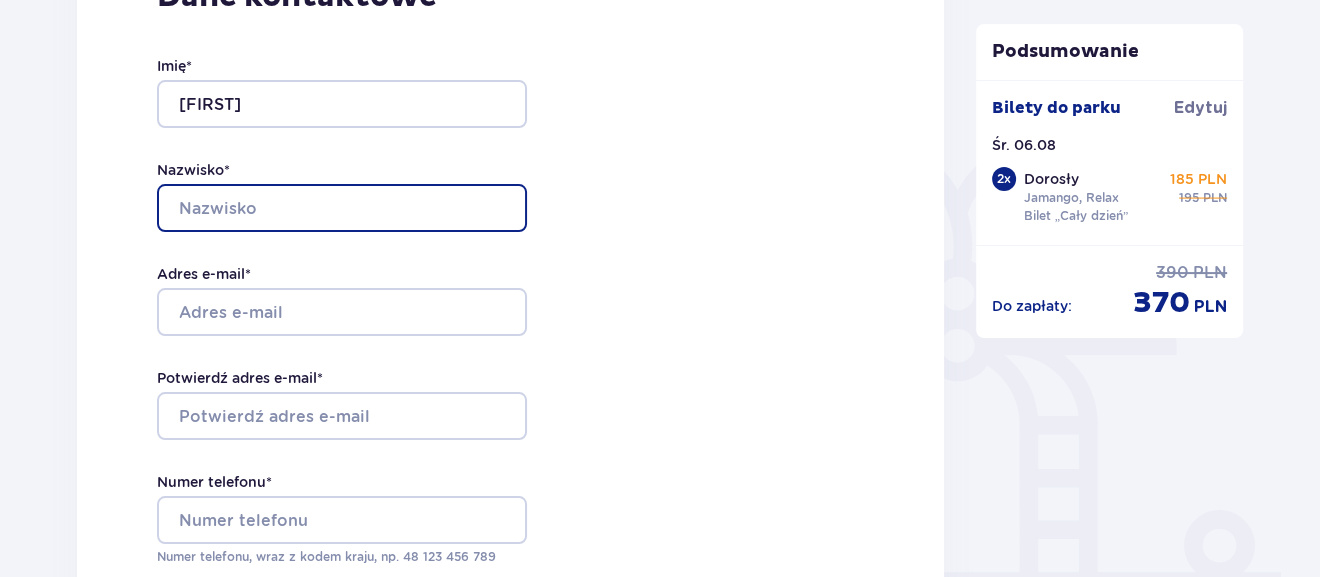 click on "Nazwisko *" at bounding box center (342, 208) 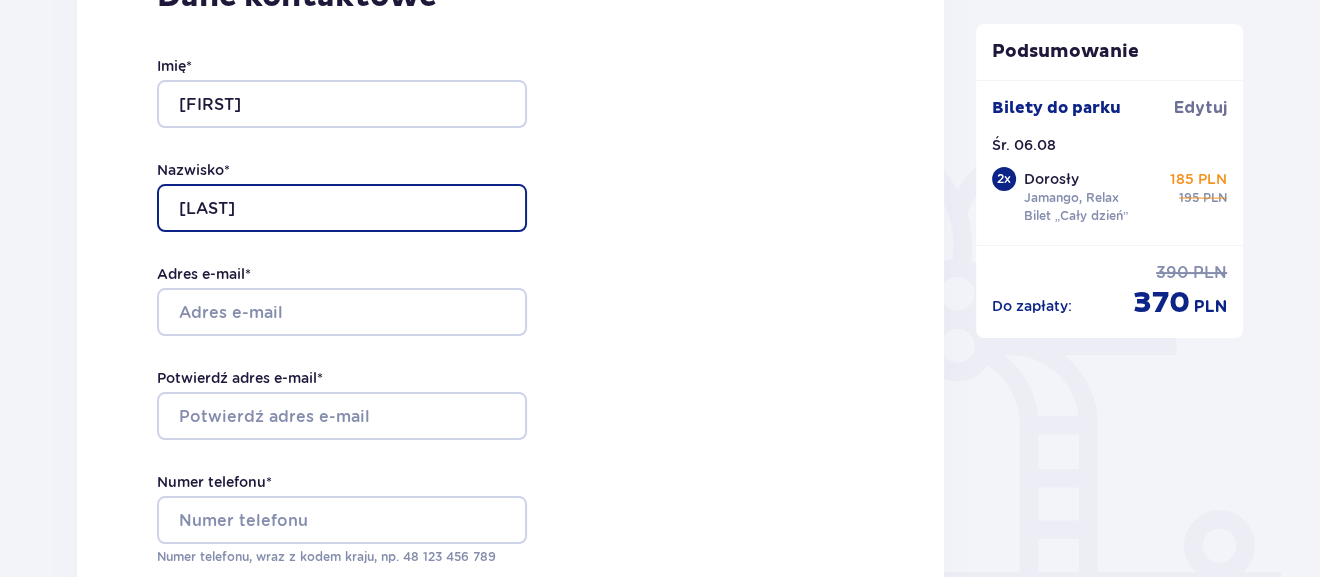 type on "Majewska" 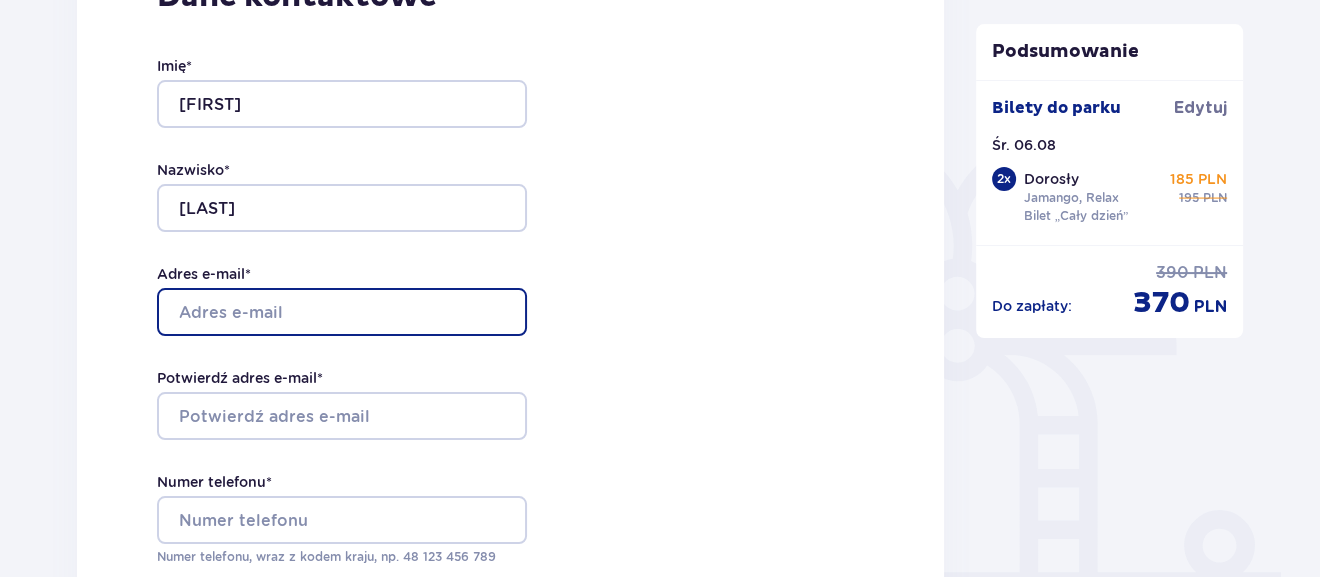 click on "Adres e-mail *" at bounding box center (342, 312) 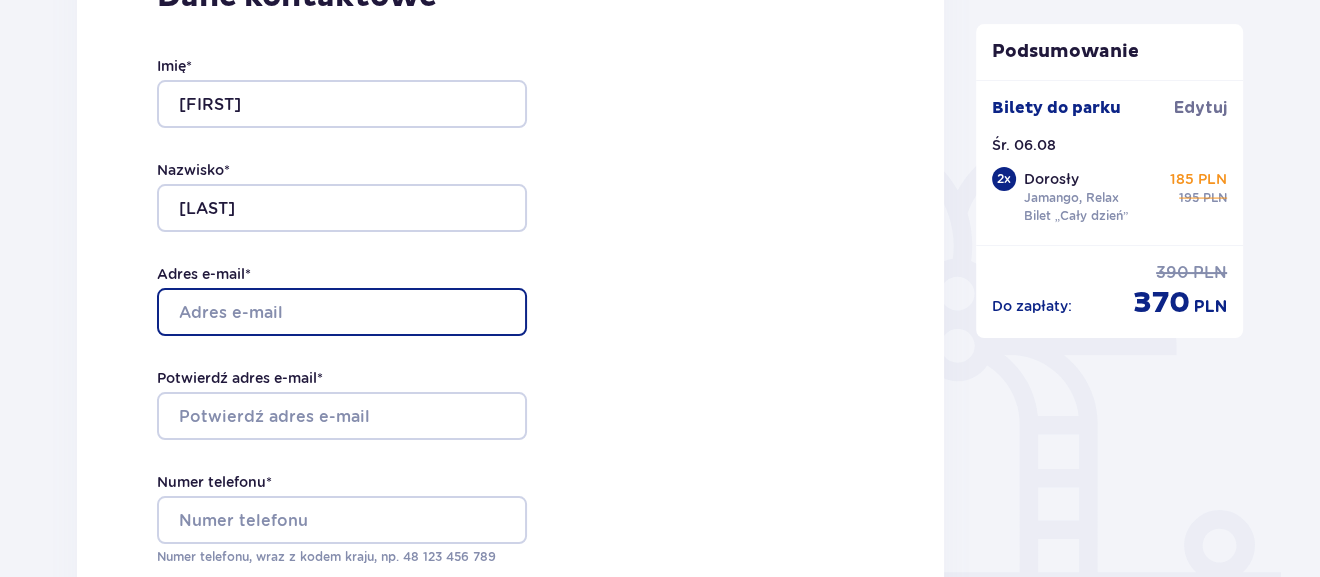 type on "w.majewska9893@example.com" 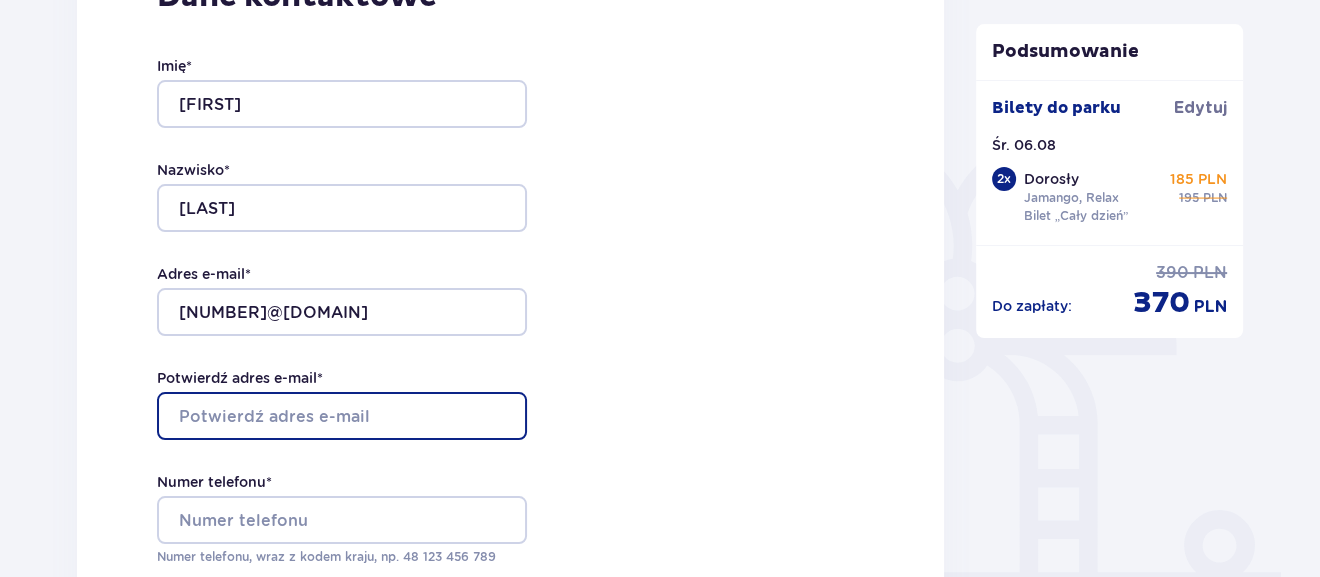 type on "w.majewska9893@example.com" 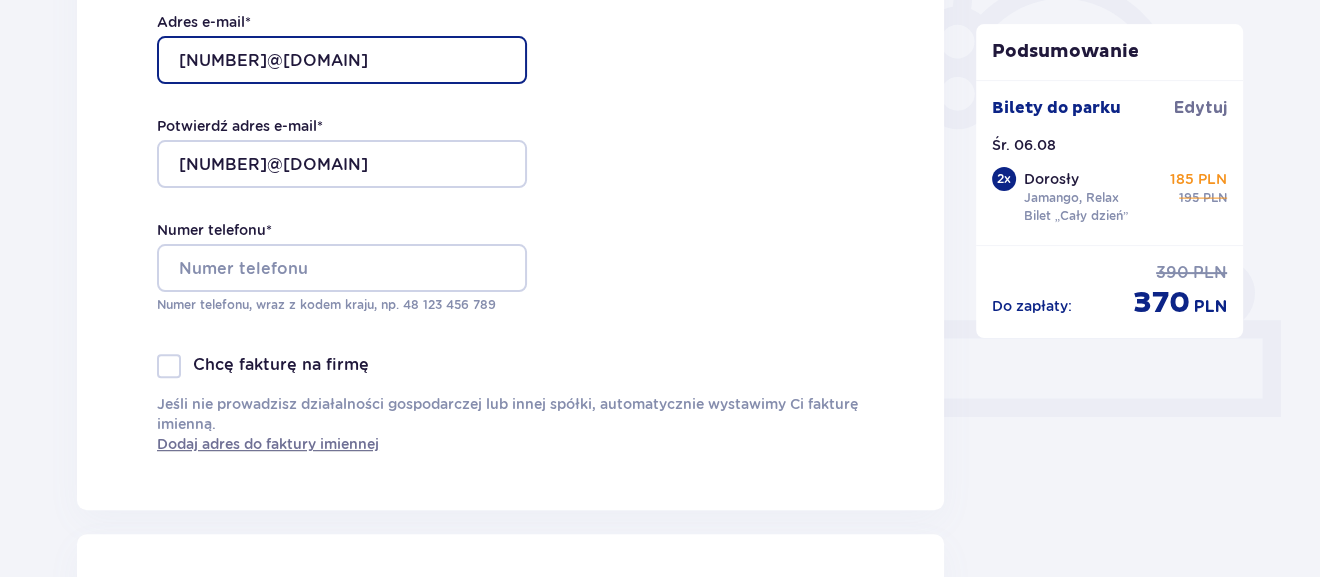scroll, scrollTop: 696, scrollLeft: 0, axis: vertical 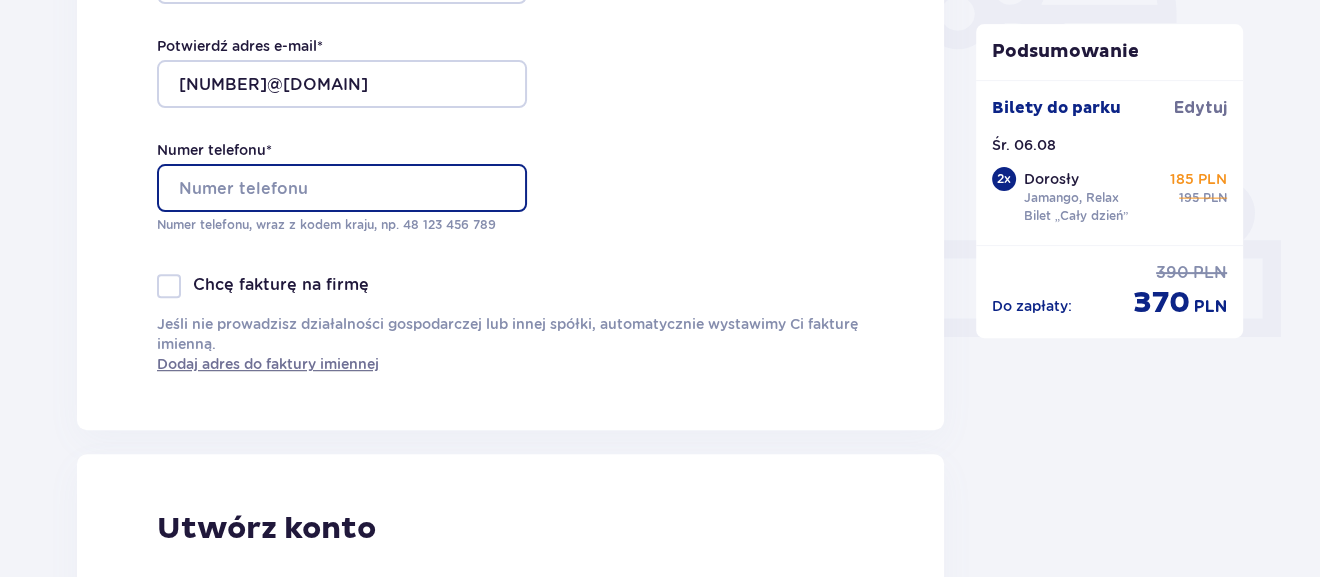 click on "Numer telefonu *" at bounding box center (342, 188) 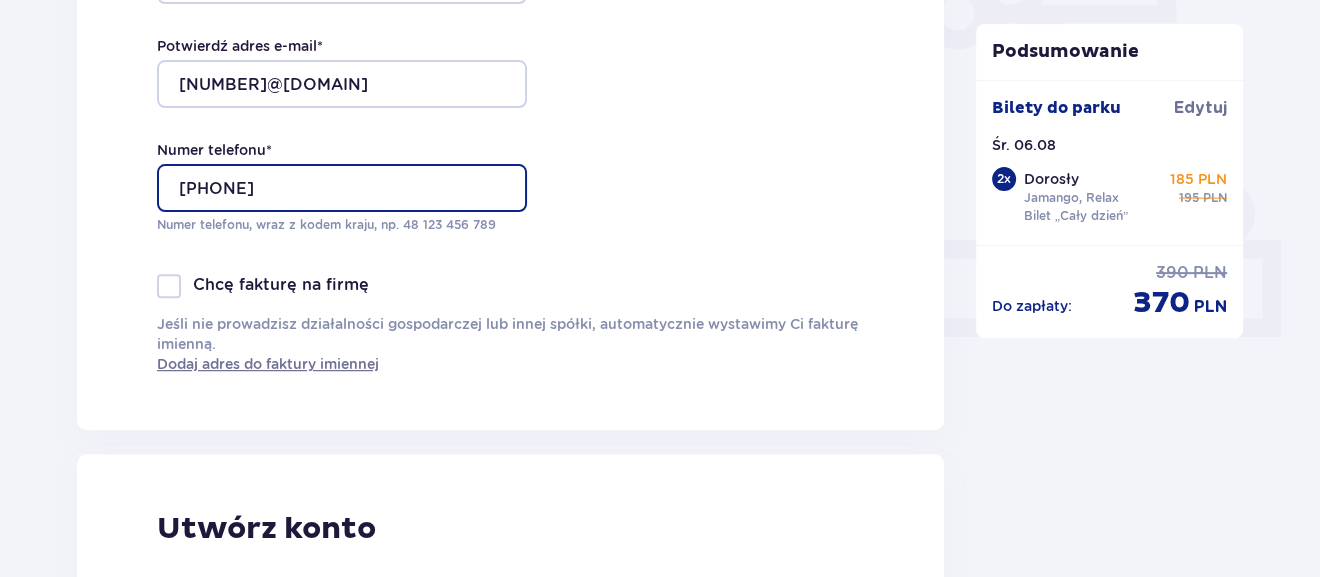 drag, startPoint x: 180, startPoint y: 184, endPoint x: 207, endPoint y: 192, distance: 28.160255 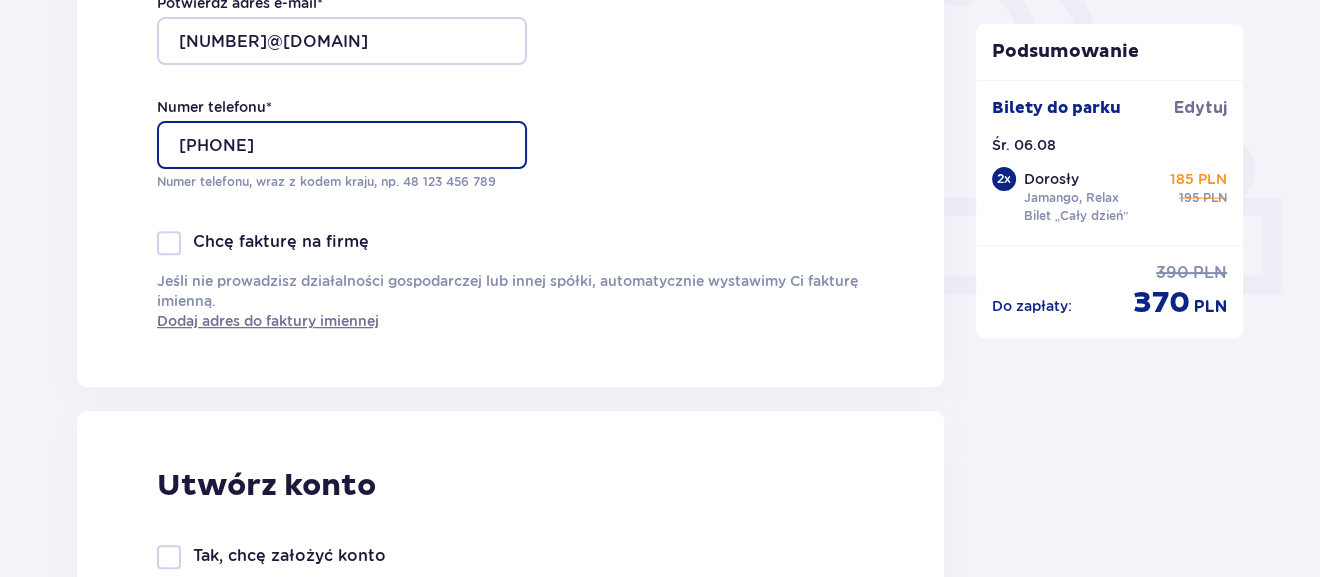 scroll, scrollTop: 741, scrollLeft: 0, axis: vertical 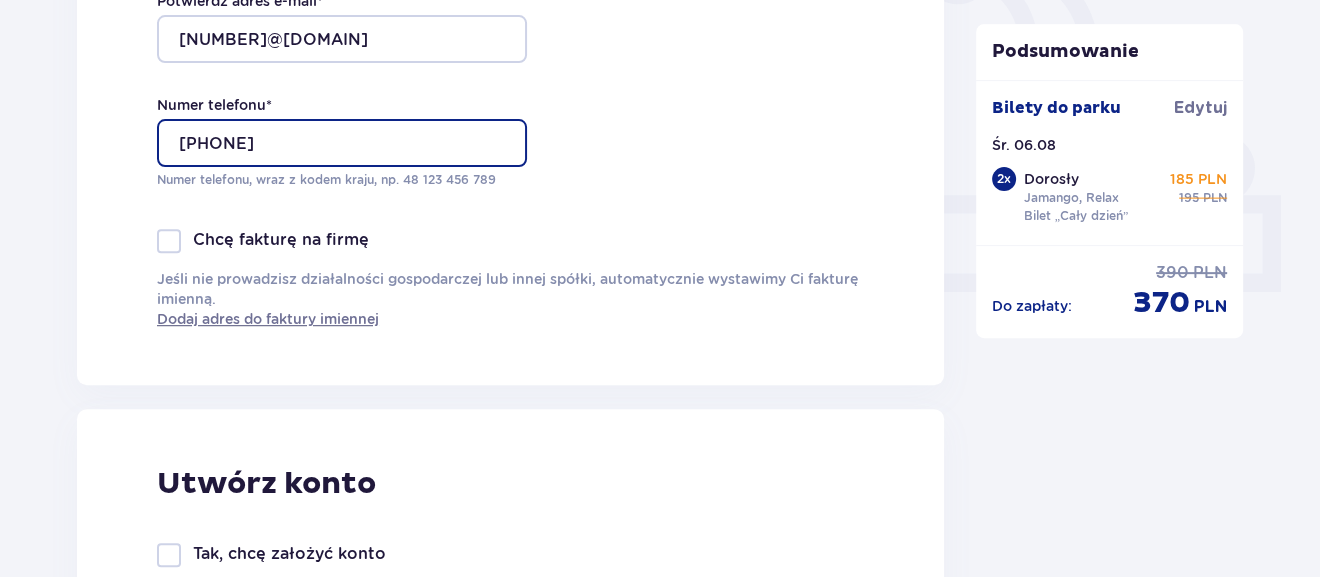 type on "48 513083717" 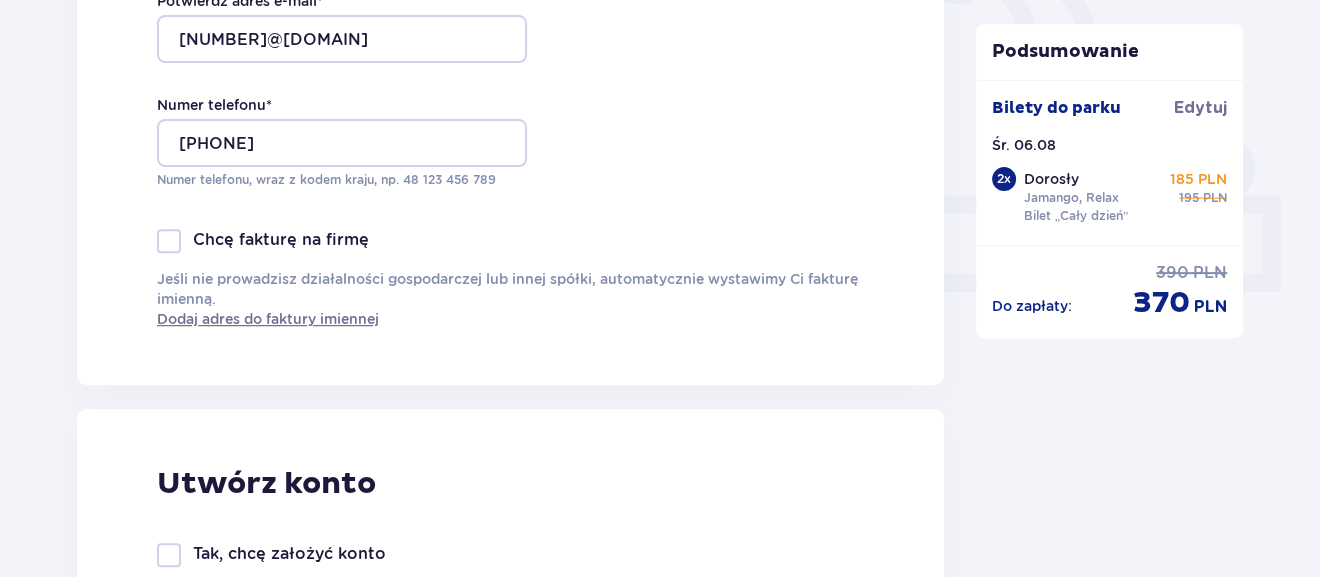 click on "Jeśli nie prowadzisz działalności gospodarczej lub innej spółki, automatycznie wystawimy Ci fakturę imienną. Dodaj adres do faktury imiennej" at bounding box center [510, 299] 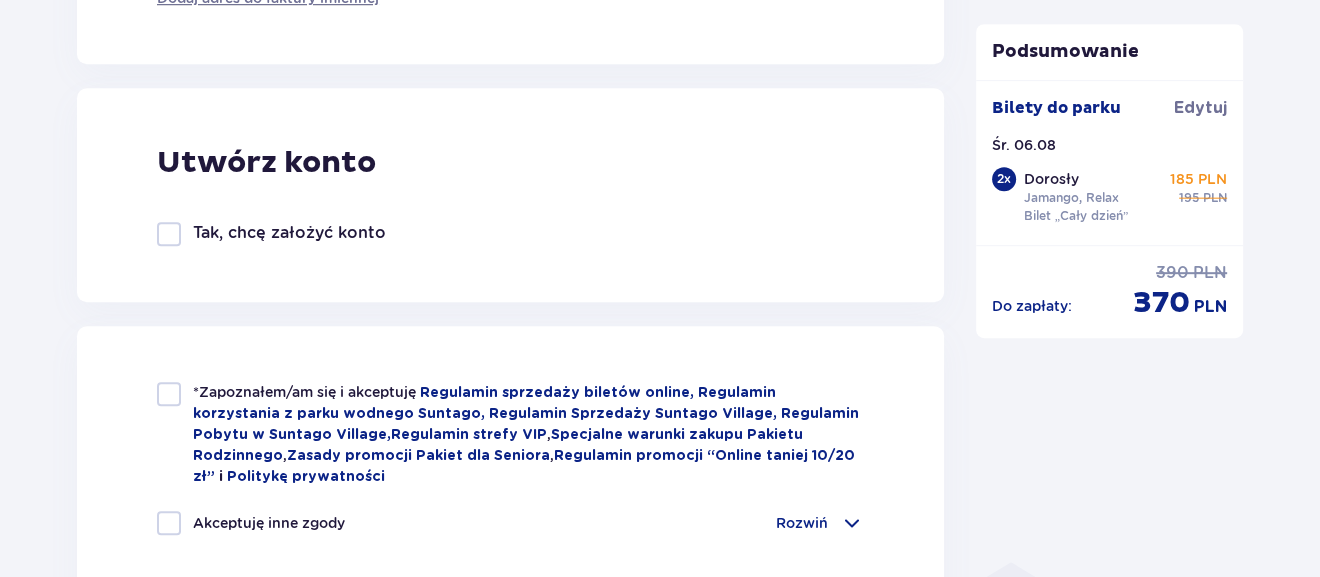 scroll, scrollTop: 1109, scrollLeft: 0, axis: vertical 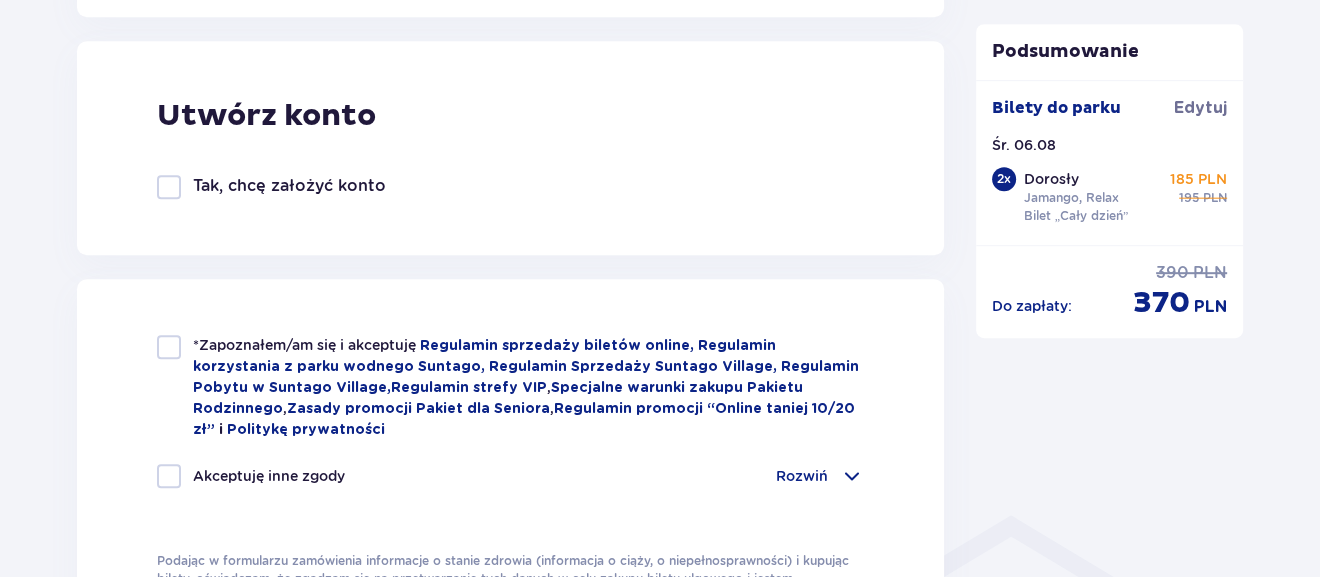 click on "*Zapoznałem/am się i akceptuję   Regulamin sprzedaży biletów online,   Regulamin korzystania z parku wodnego Suntago,   Regulamin Sprzedaży Suntago Village,   Regulamin Pobytu w Suntago Village ,  Regulamin strefy VIP ,  Specjalne warunki zakupu Pakietu Rodzinnego ,  Zasady promocji Pakiet dla Seniora ,  Regulamin promocji “Online taniej 10/20 zł”   i   Politykę prywatności" at bounding box center (510, 387) 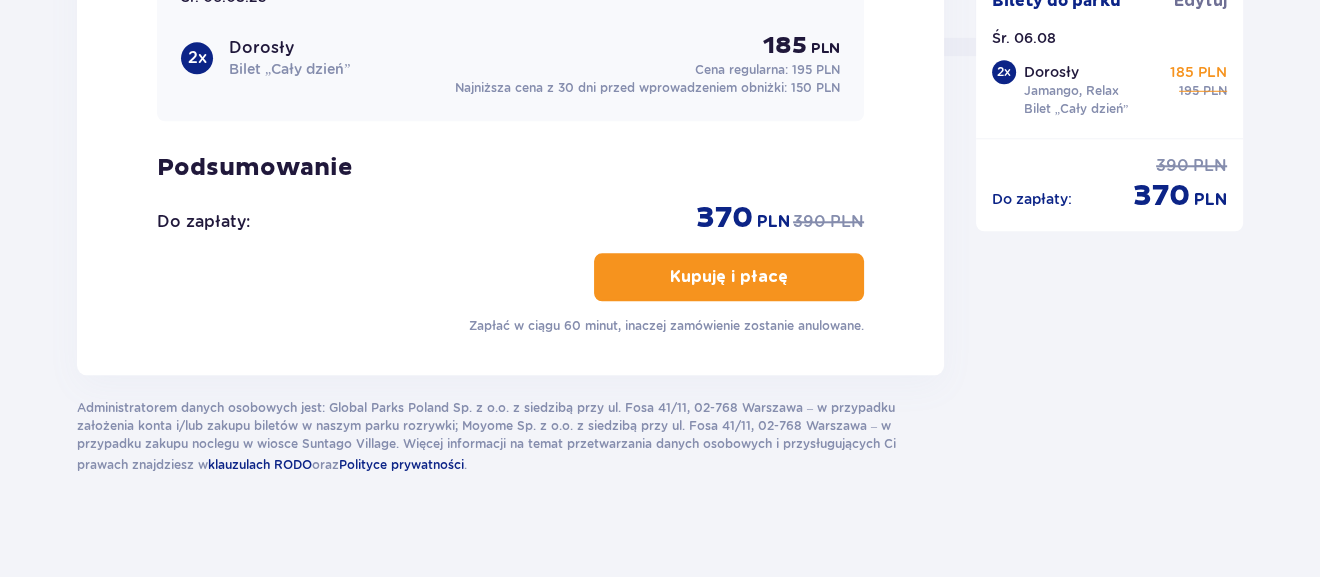 scroll, scrollTop: 2070, scrollLeft: 0, axis: vertical 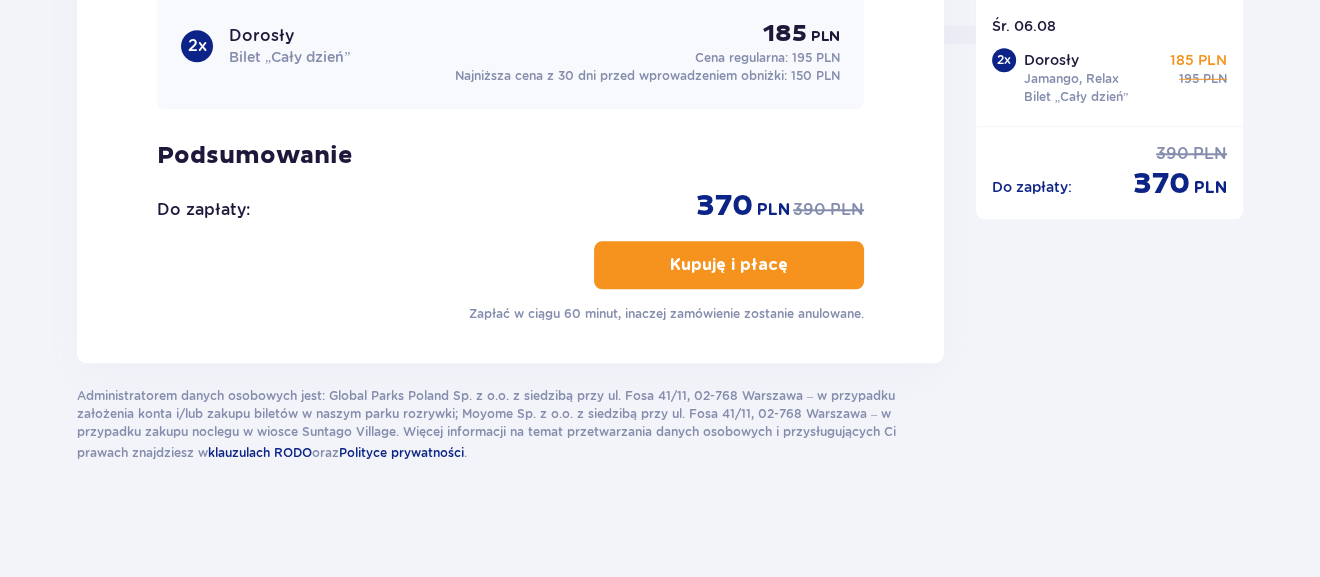 click on "Kupuję i płacę" at bounding box center [729, 265] 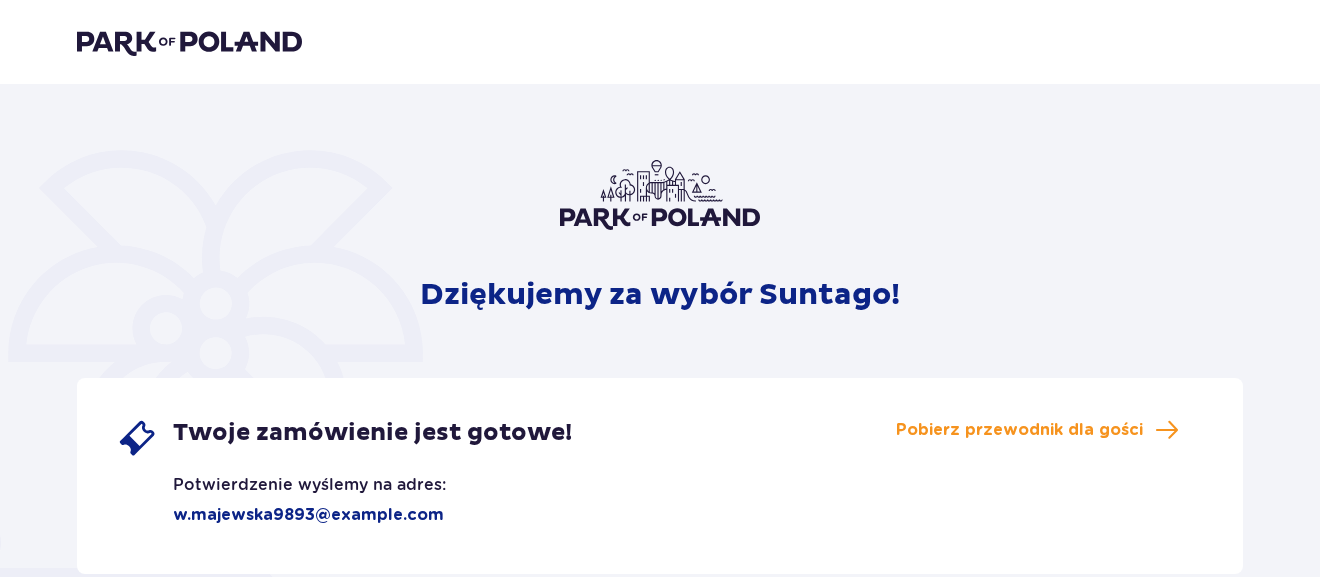scroll, scrollTop: 0, scrollLeft: 0, axis: both 